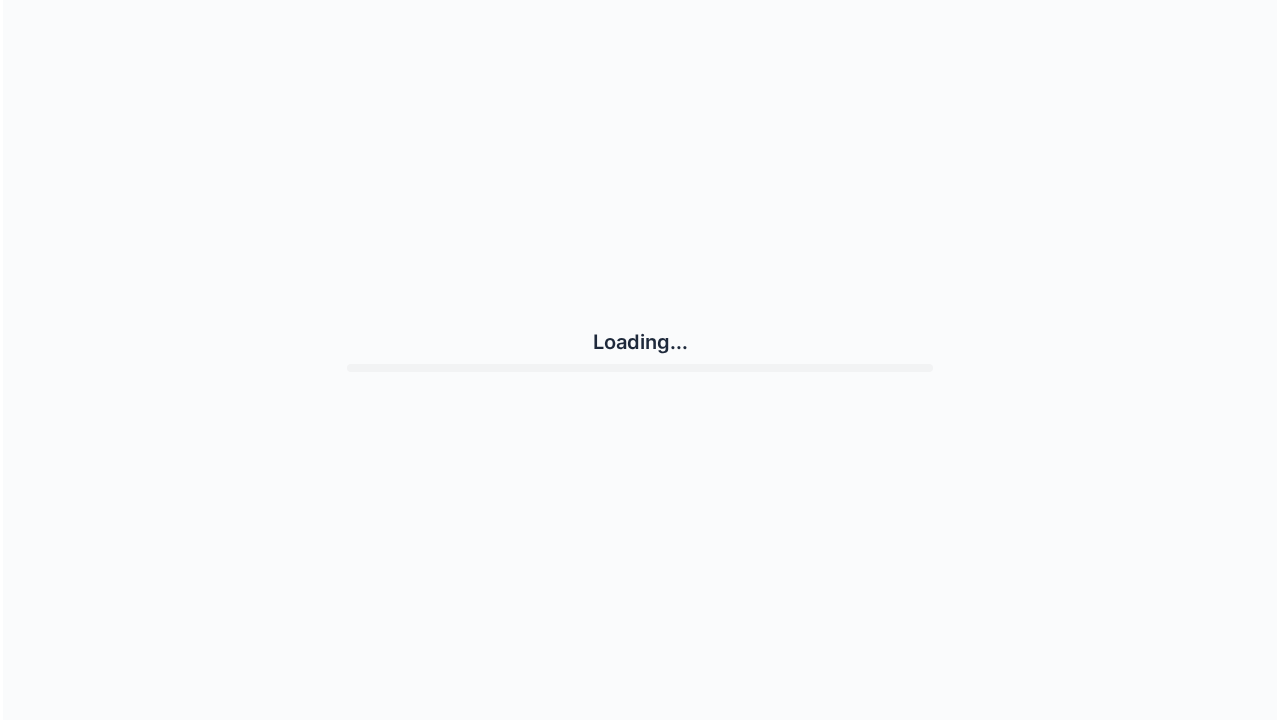 scroll, scrollTop: 0, scrollLeft: 0, axis: both 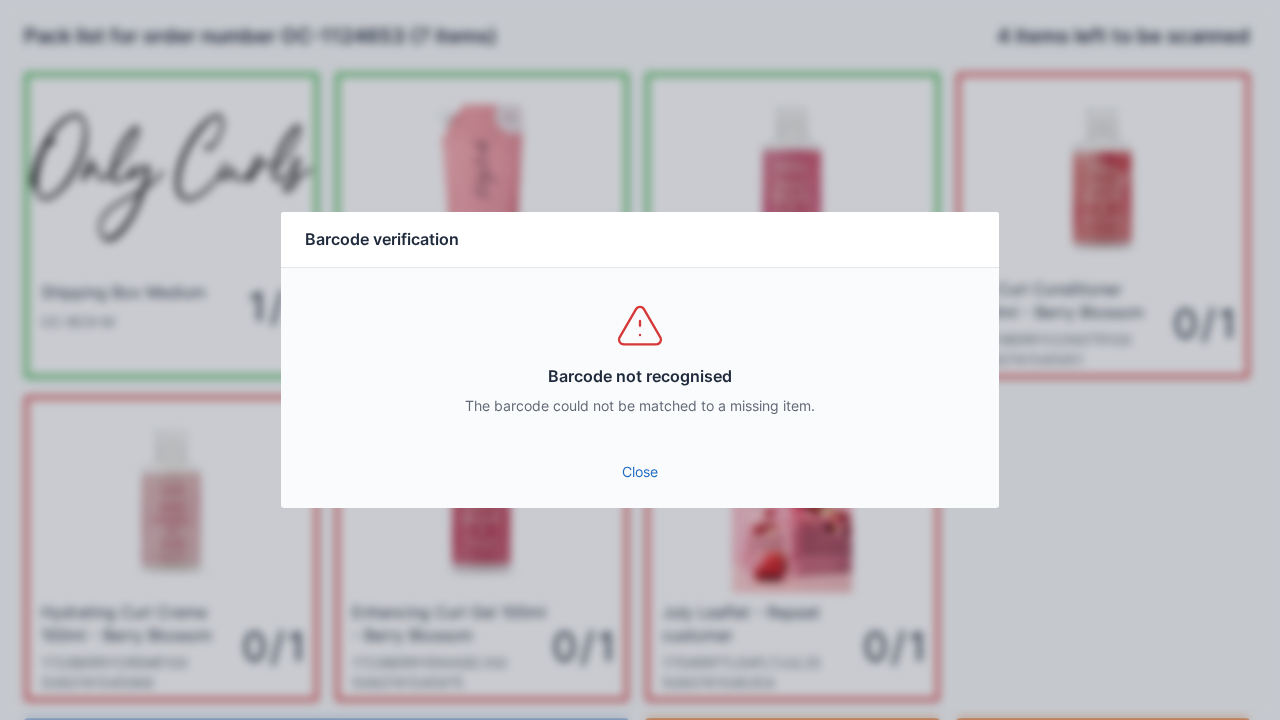 click on "Close" at bounding box center [640, 472] 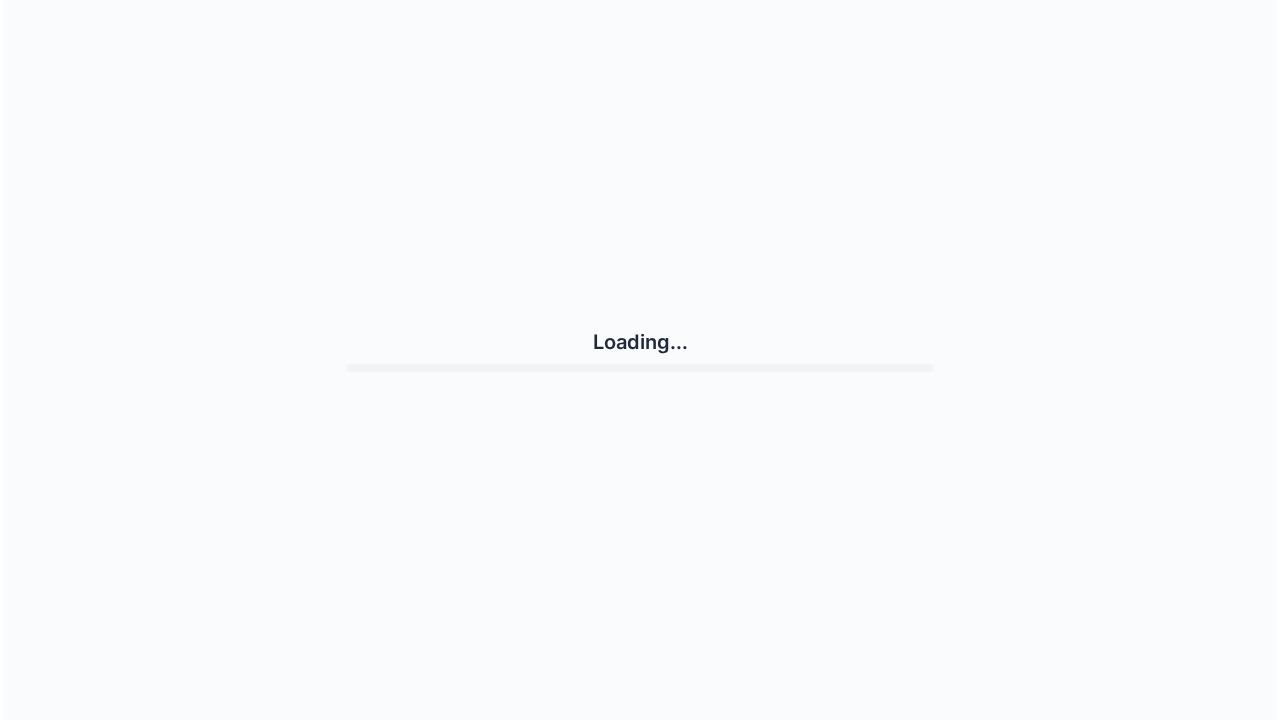 scroll, scrollTop: 0, scrollLeft: 0, axis: both 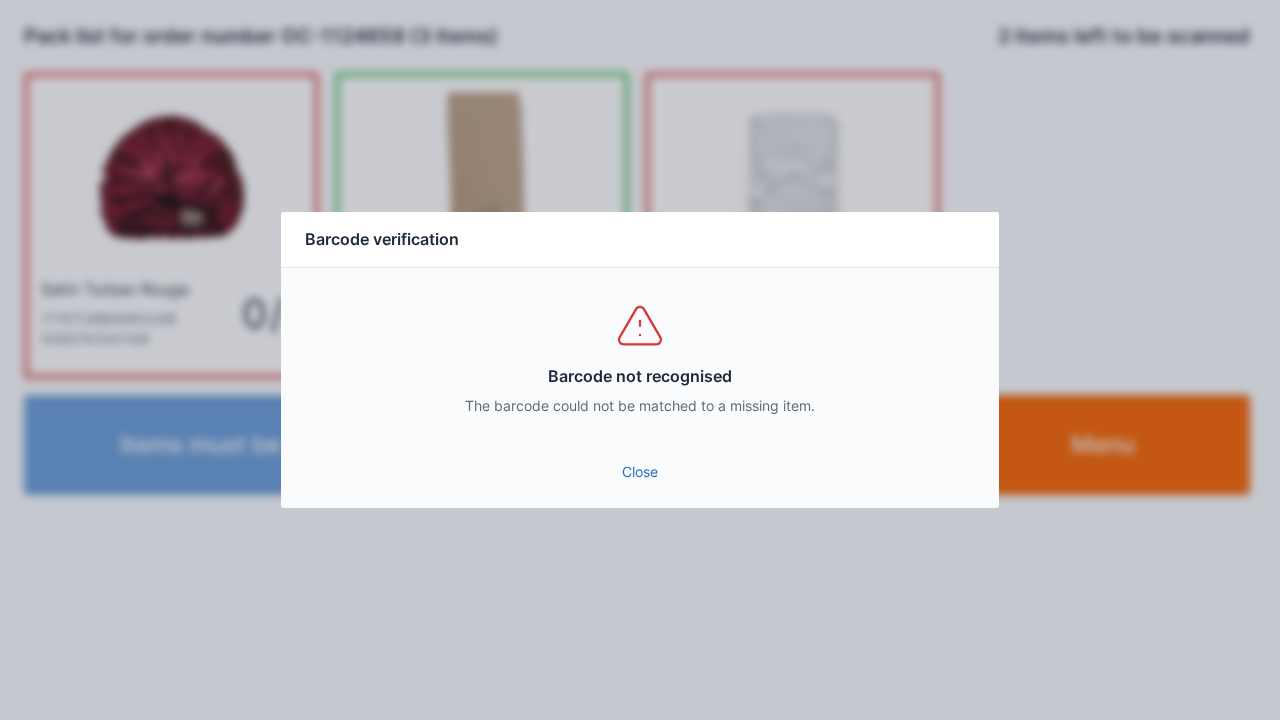 click on "Close" at bounding box center (640, 472) 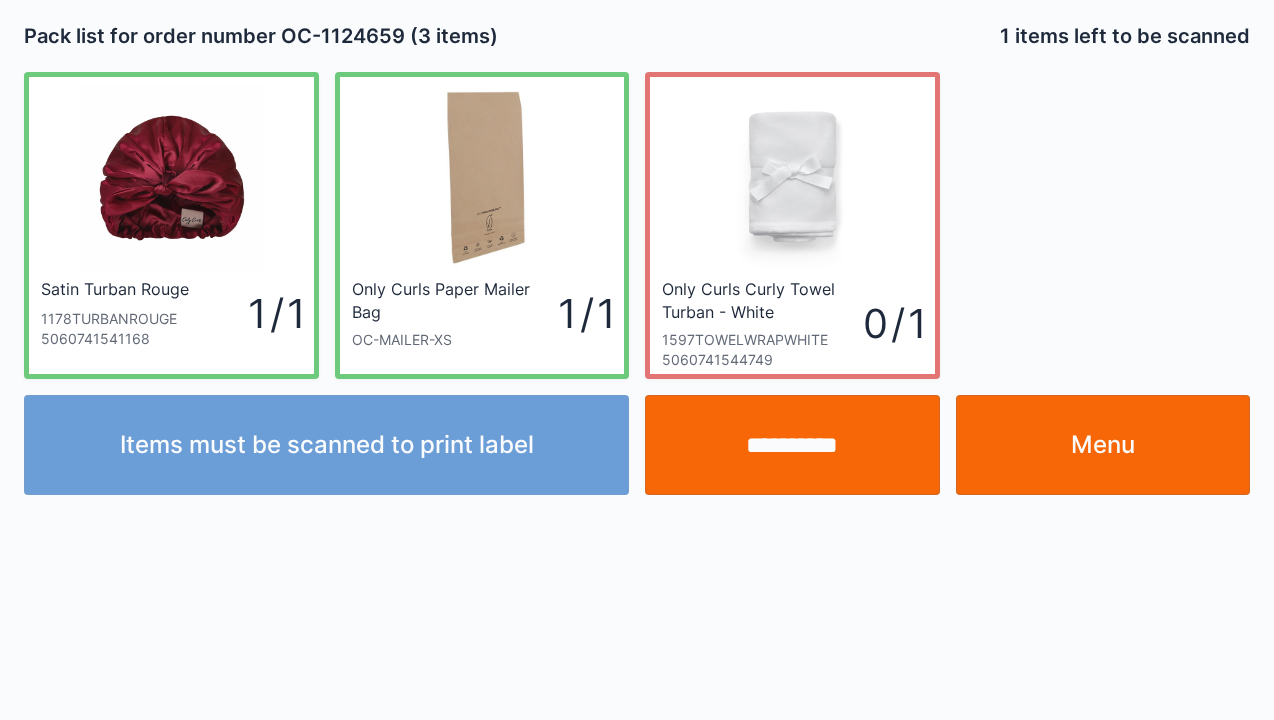 click on "**********" at bounding box center (792, 445) 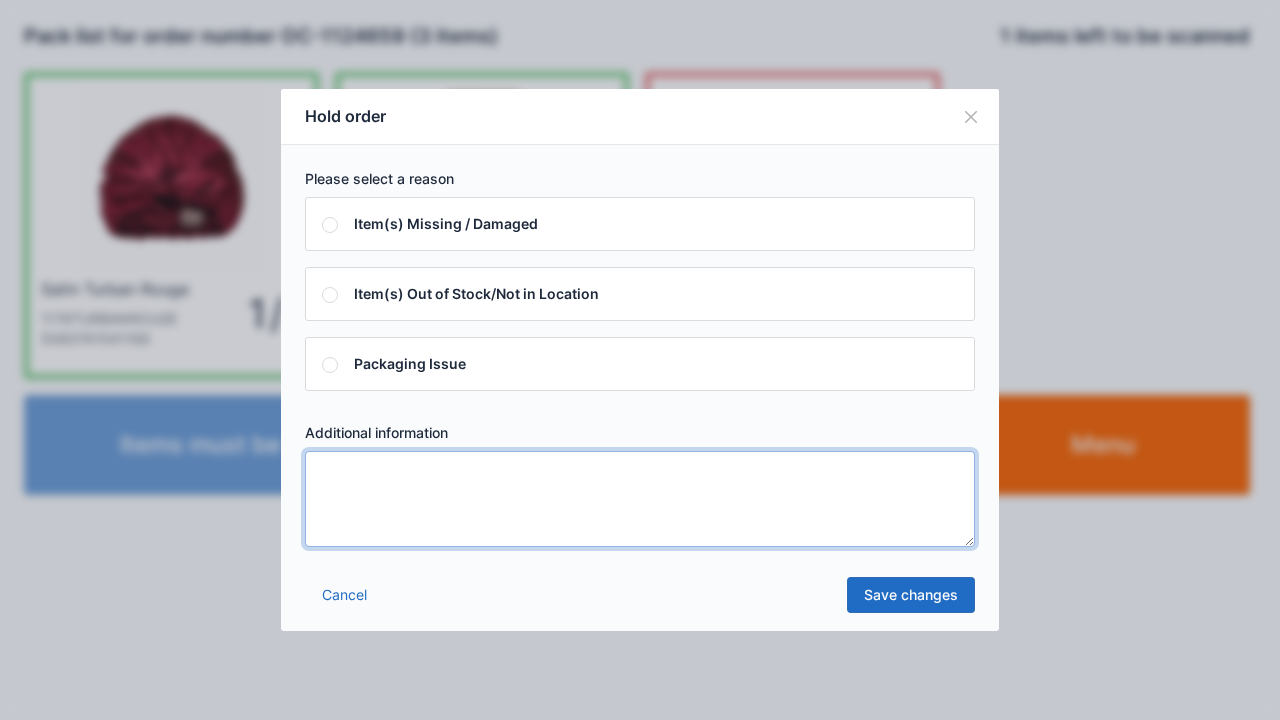 click at bounding box center [640, 499] 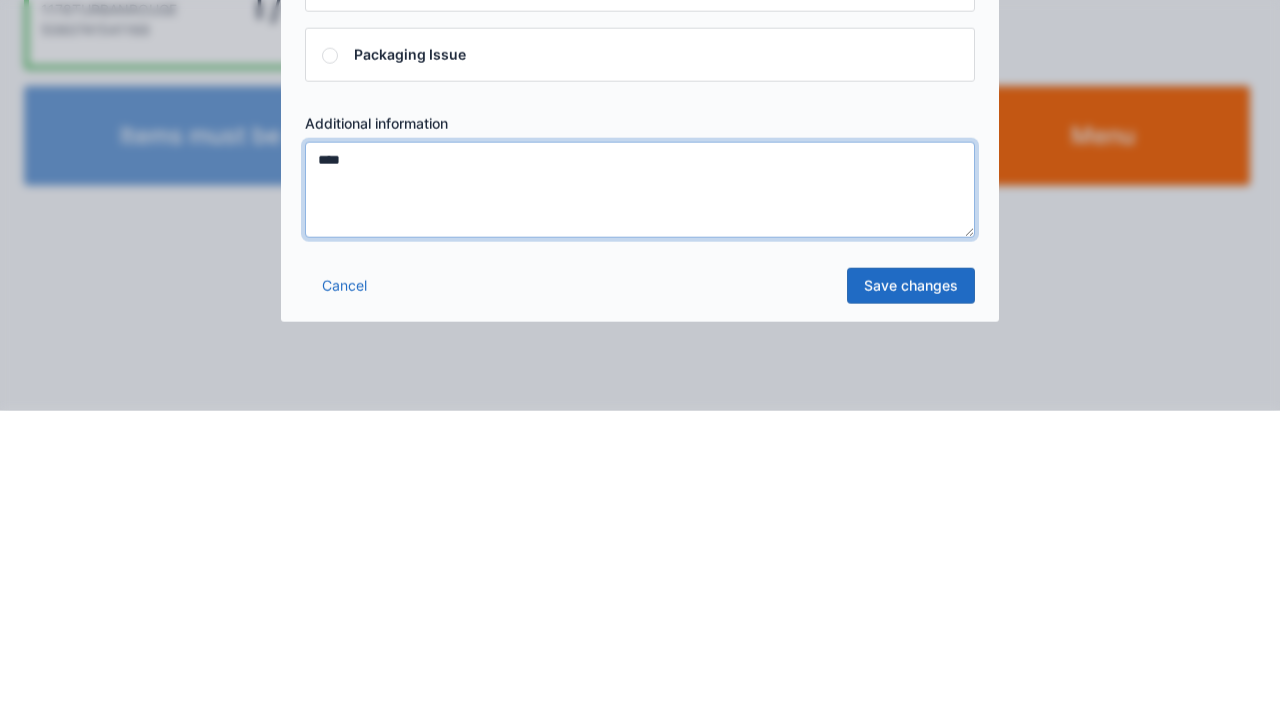type on "****" 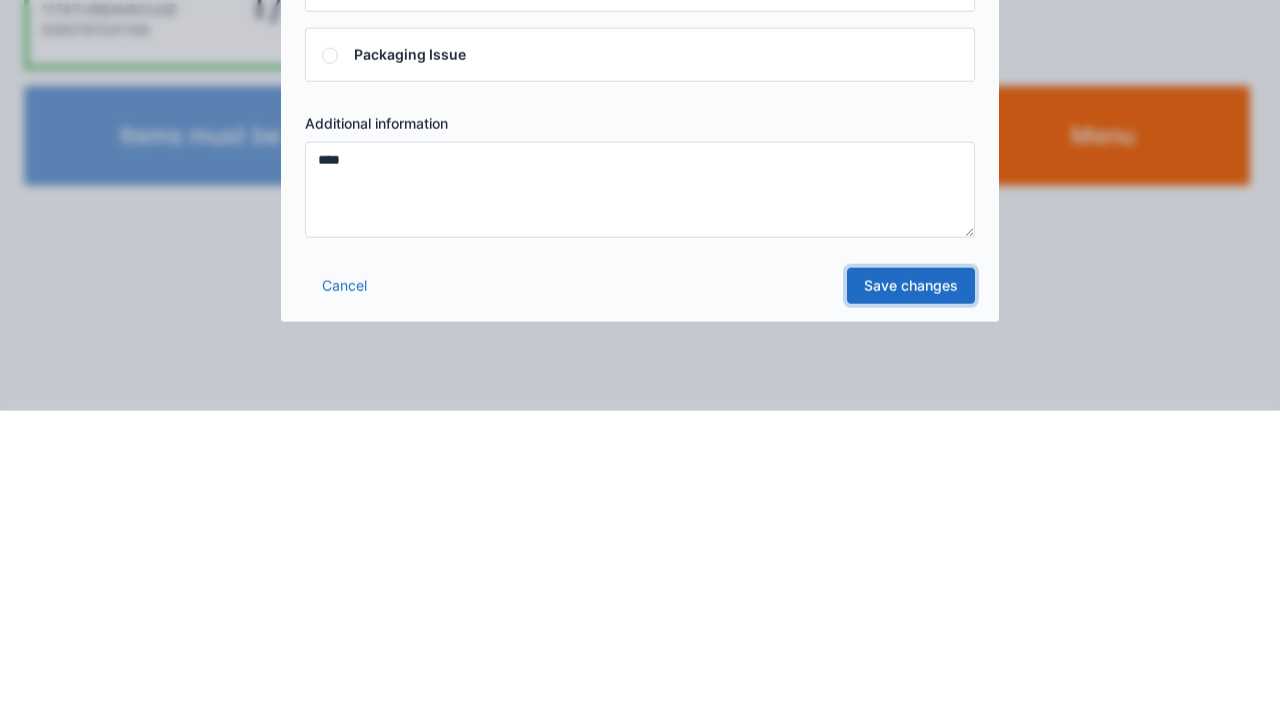 click on "Save changes" at bounding box center (911, 595) 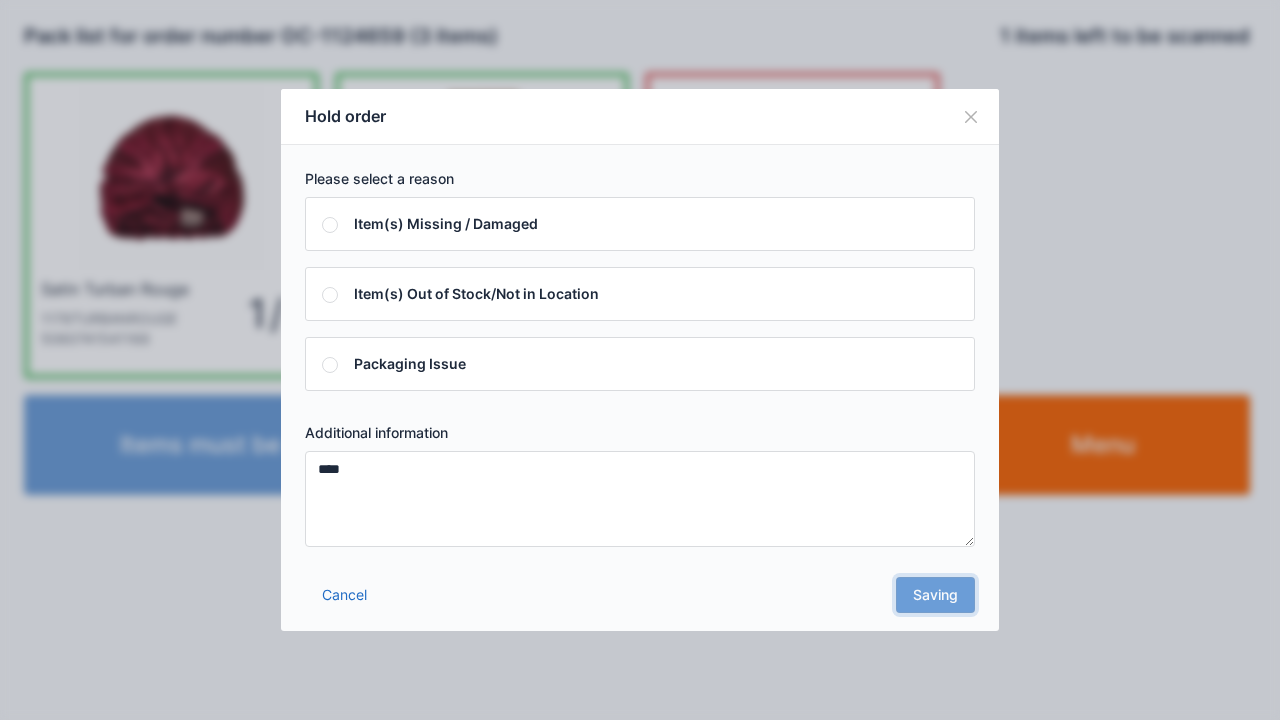 click on "Cancel  Saving" at bounding box center [640, 601] 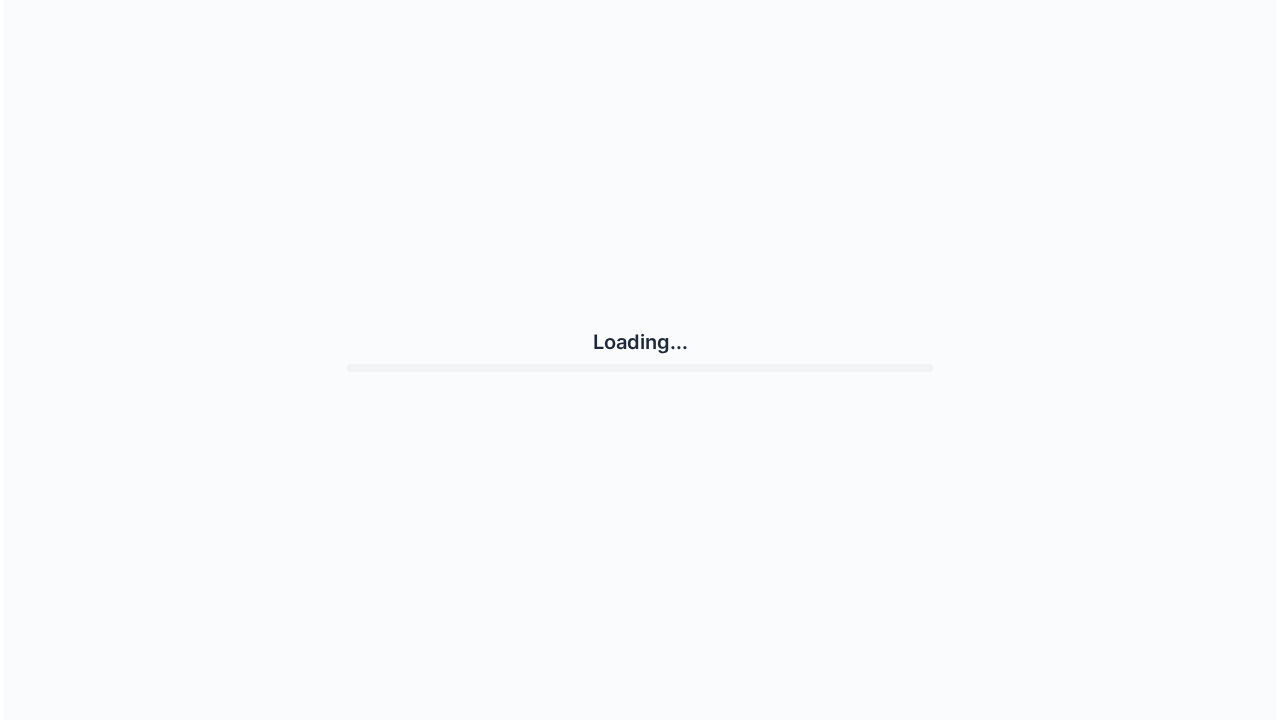 scroll, scrollTop: 0, scrollLeft: 0, axis: both 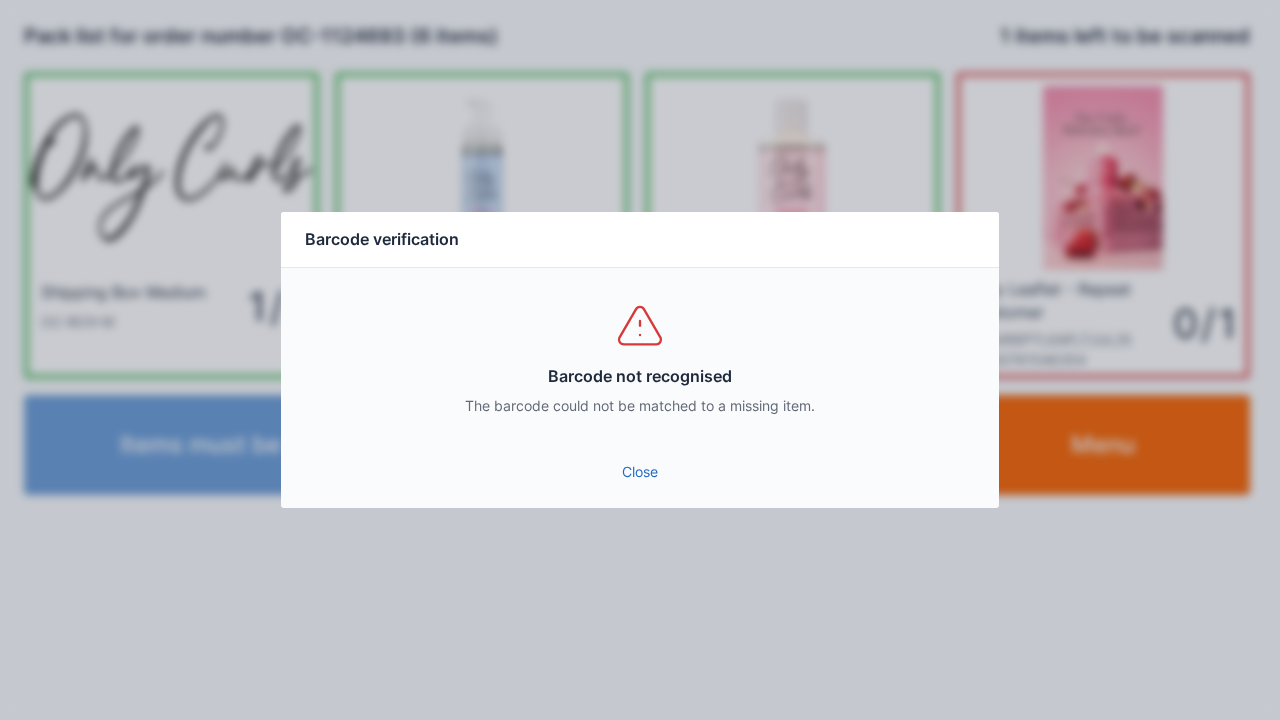 click on "Barcode not recognised The barcode could not be matched to a missing item." at bounding box center [640, 358] 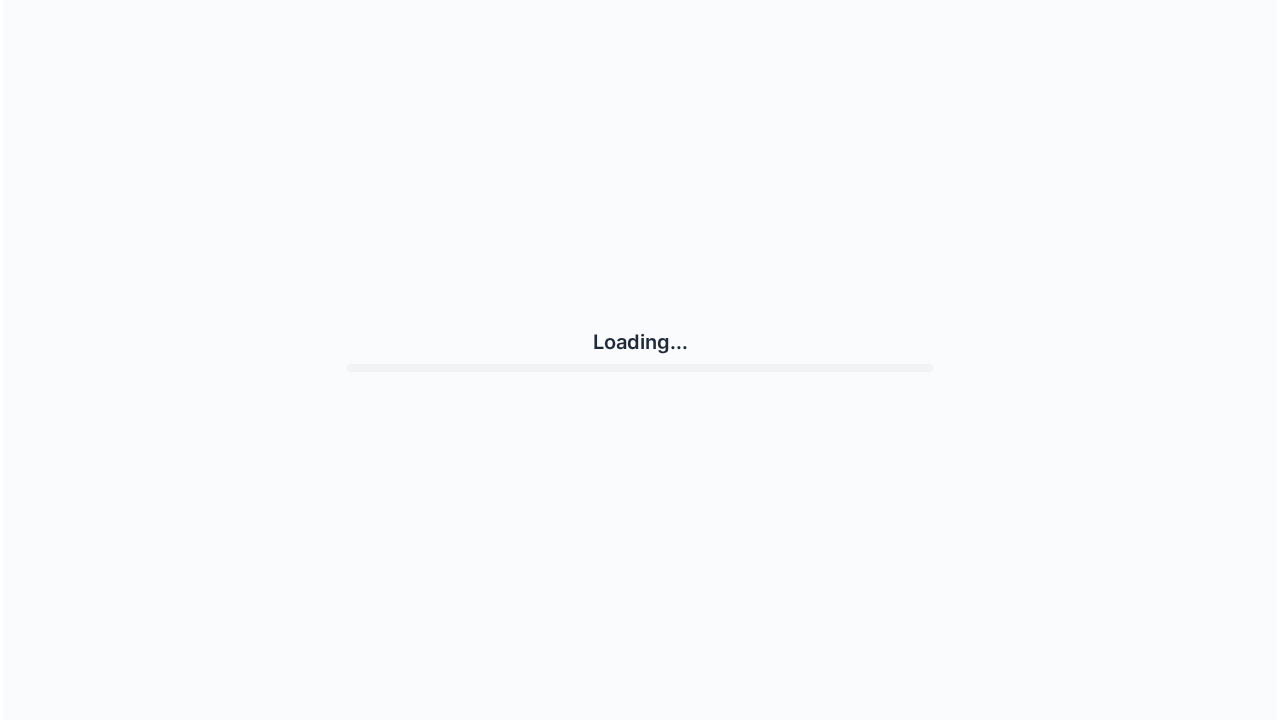 scroll, scrollTop: 0, scrollLeft: 0, axis: both 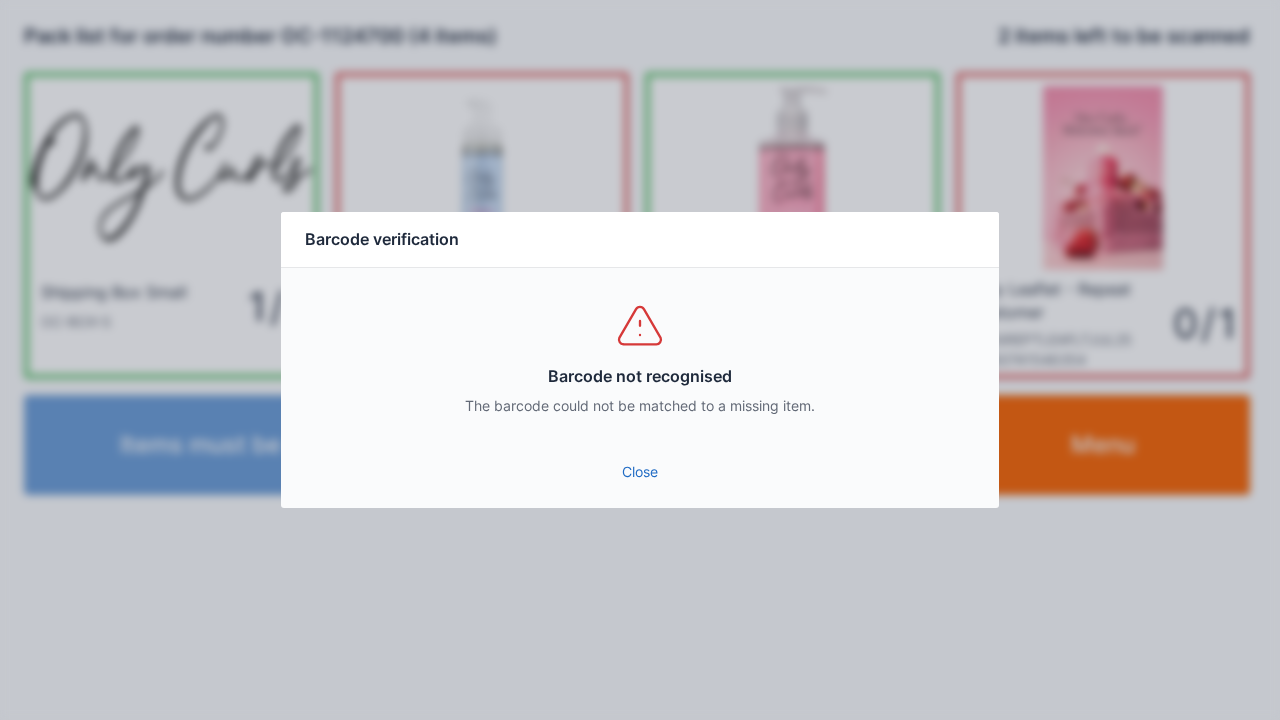 click on "Close" at bounding box center [640, 472] 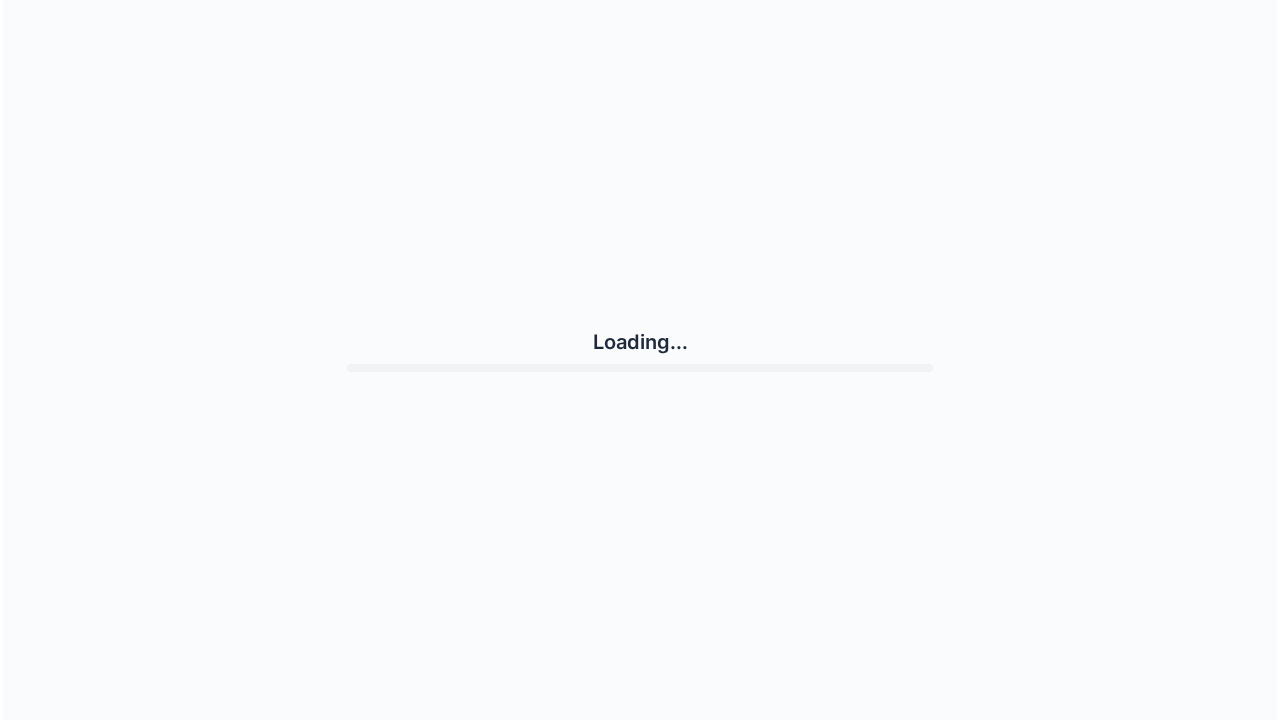 scroll, scrollTop: 0, scrollLeft: 0, axis: both 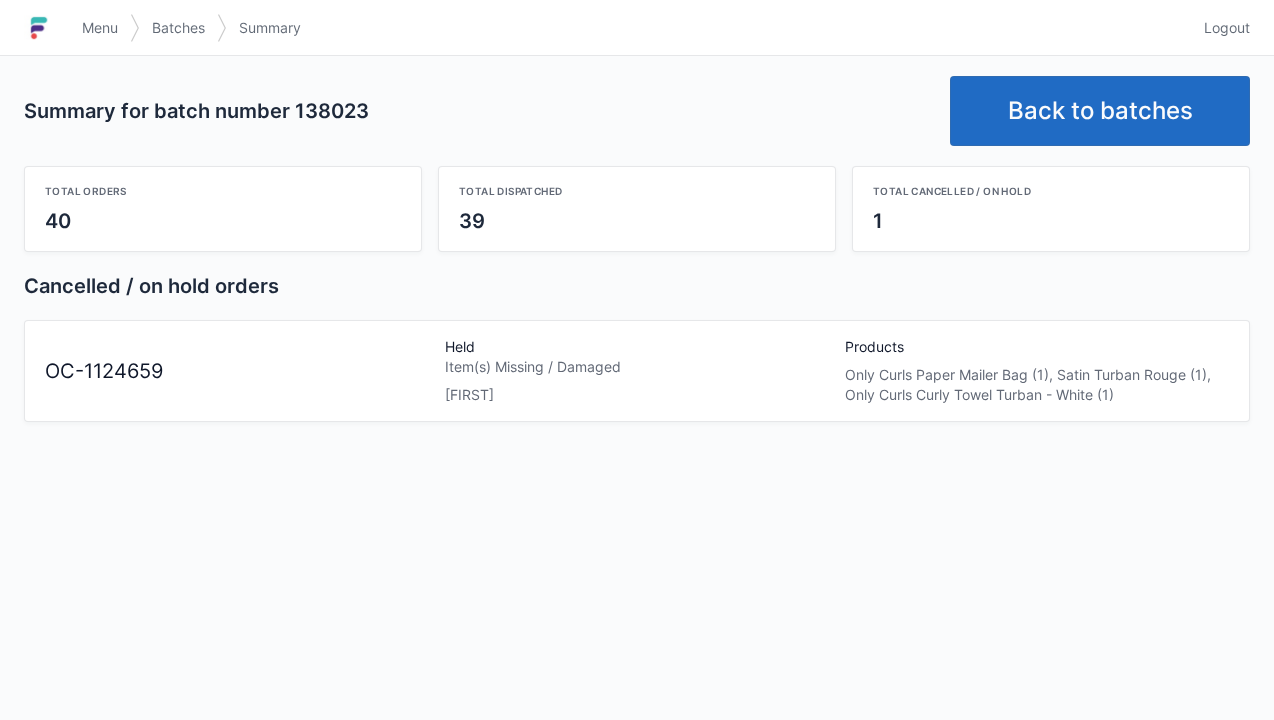 click on "Menu" at bounding box center (100, 28) 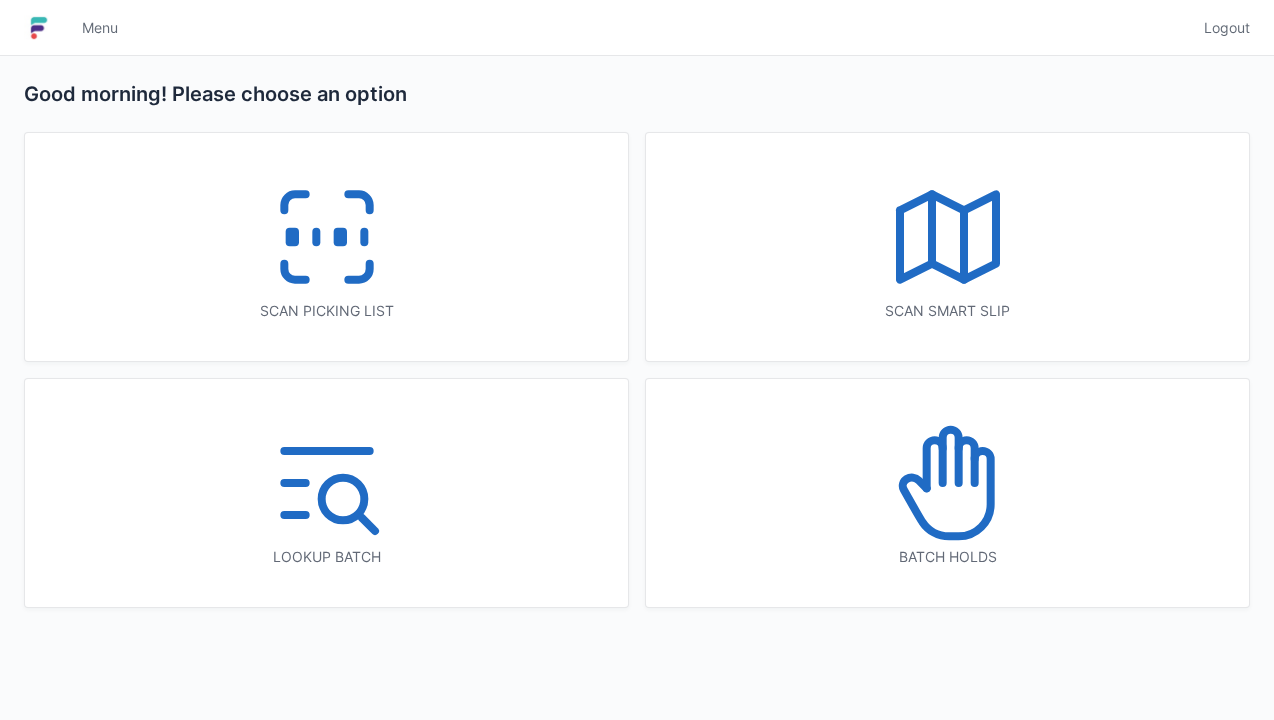 scroll, scrollTop: 0, scrollLeft: 0, axis: both 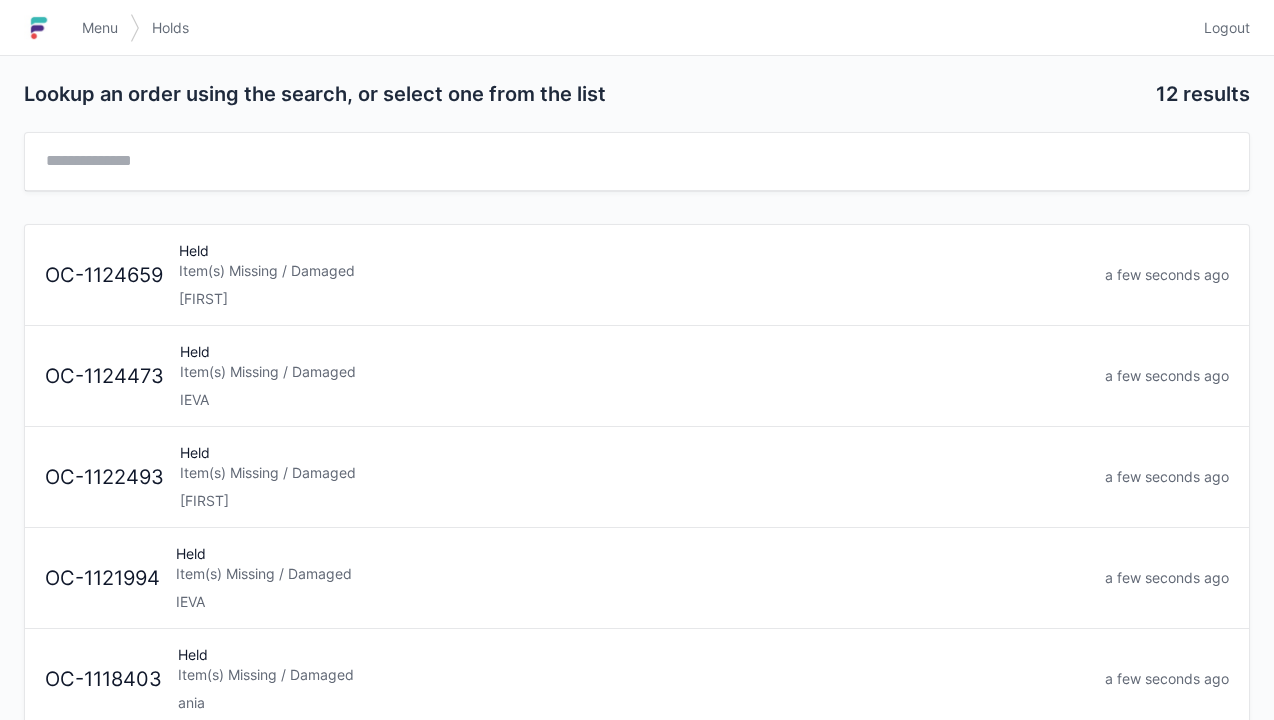 click on "Item(s) Missing / Damaged" at bounding box center [634, 271] 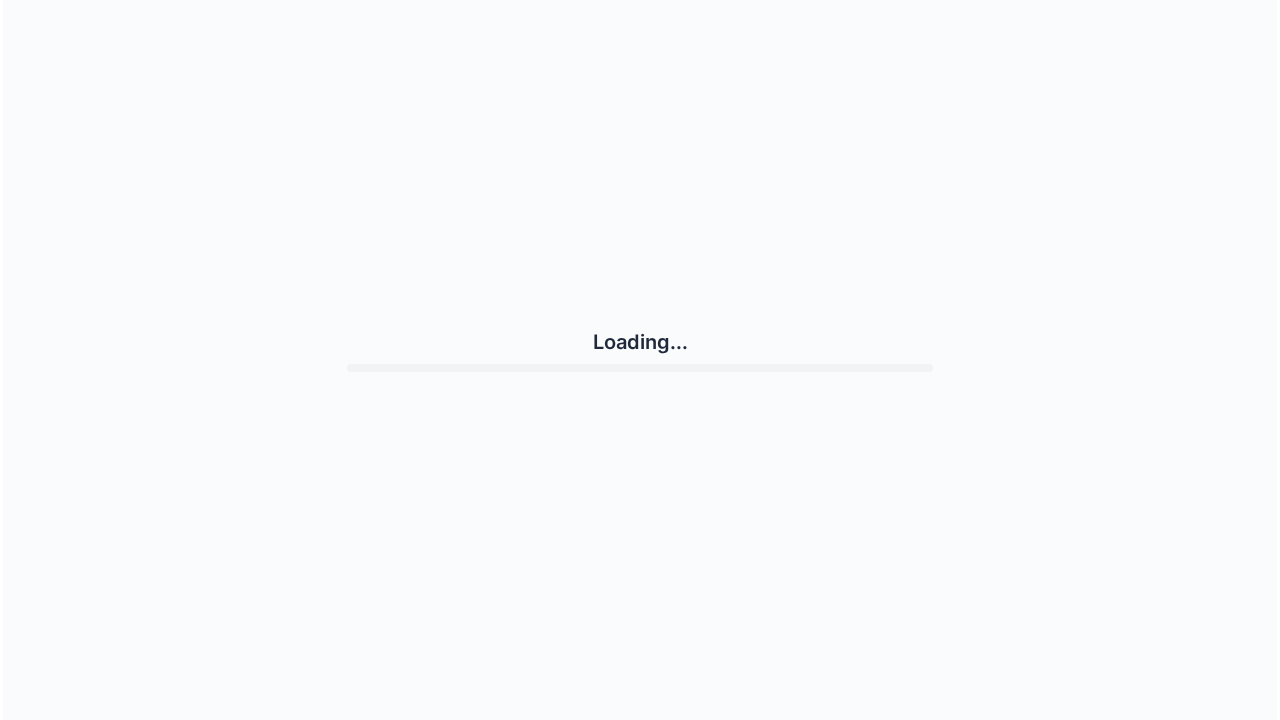 scroll, scrollTop: 0, scrollLeft: 0, axis: both 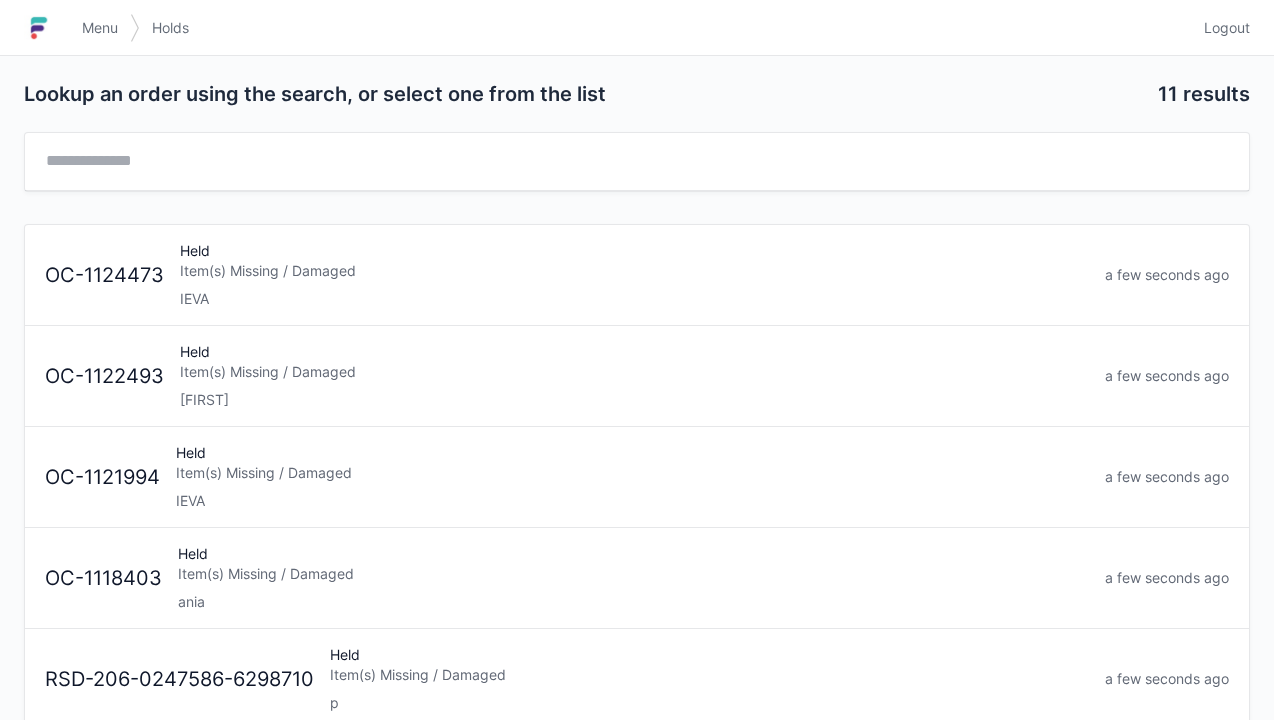 click on "Logout" at bounding box center (1227, 28) 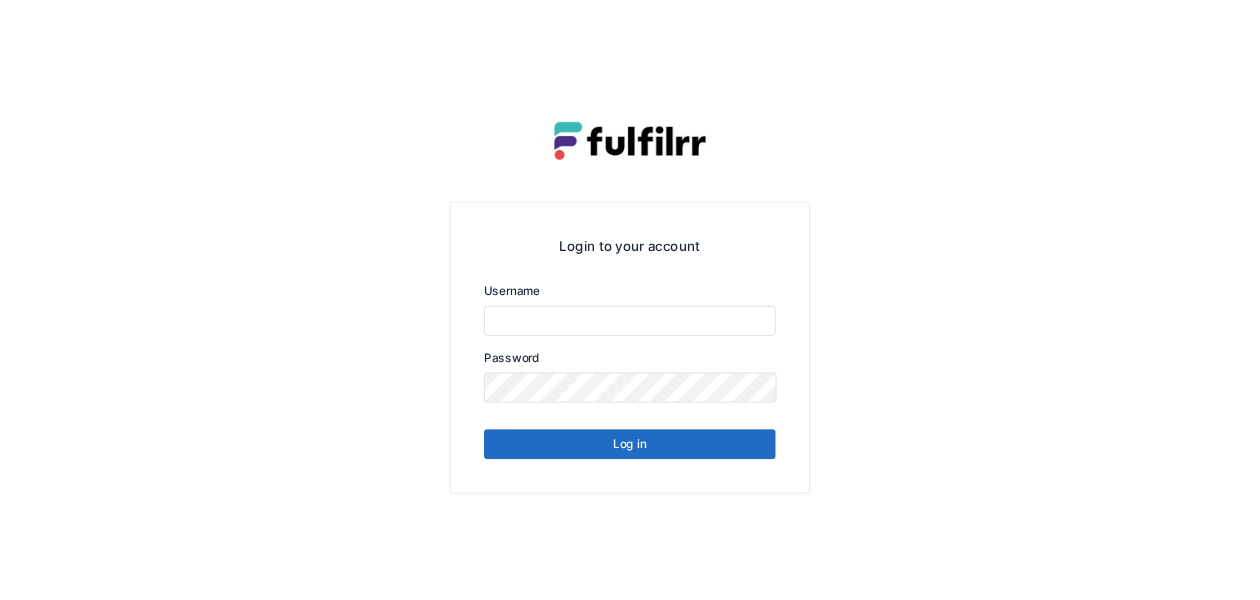 scroll, scrollTop: 0, scrollLeft: 0, axis: both 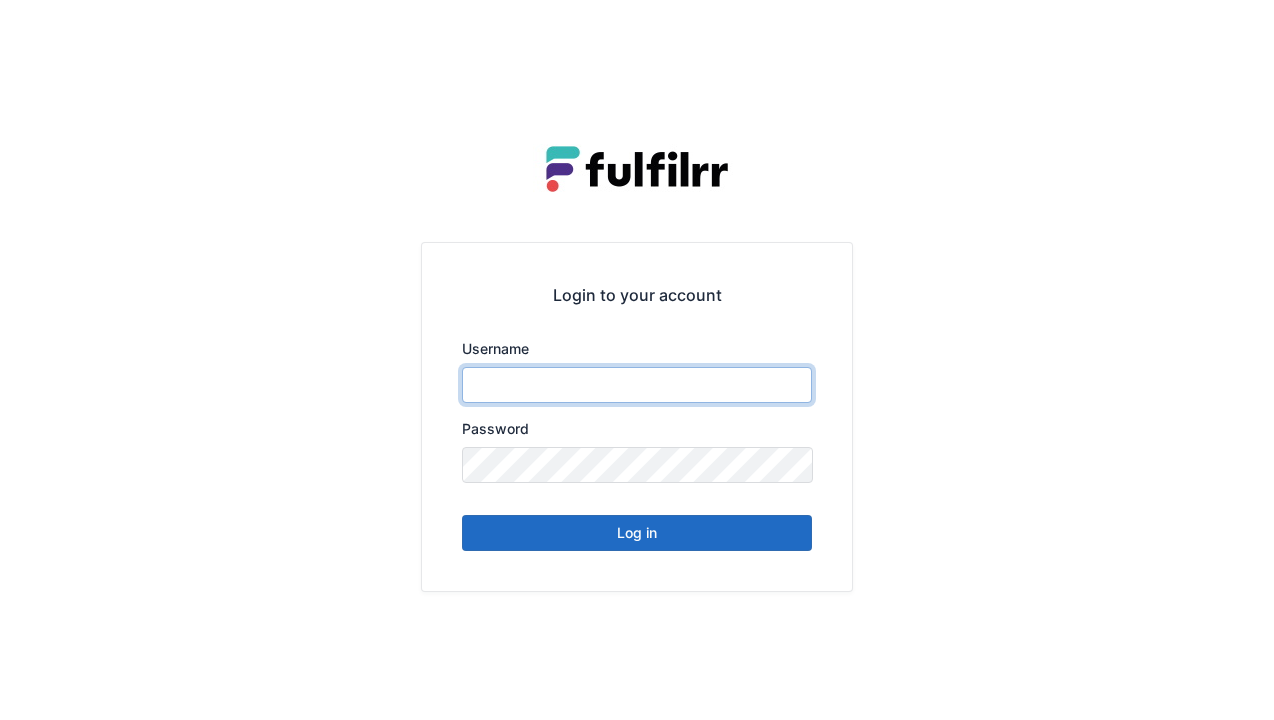 type on "******" 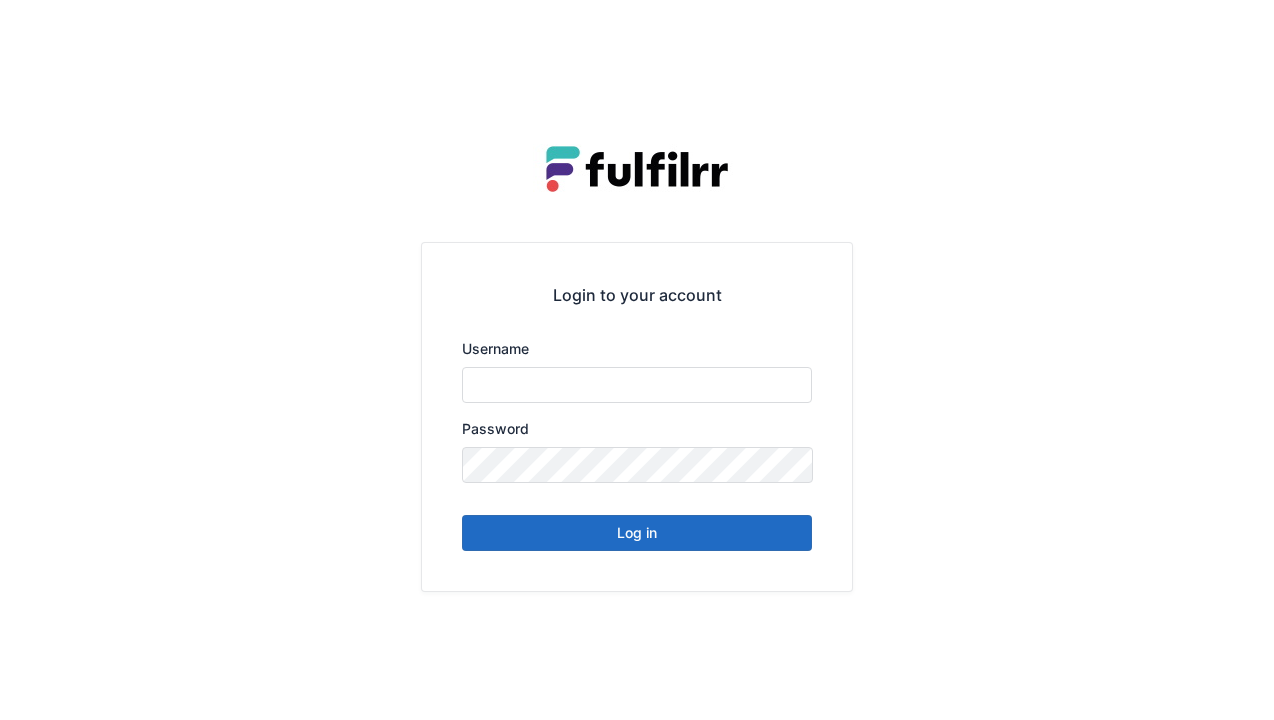 scroll, scrollTop: 0, scrollLeft: 0, axis: both 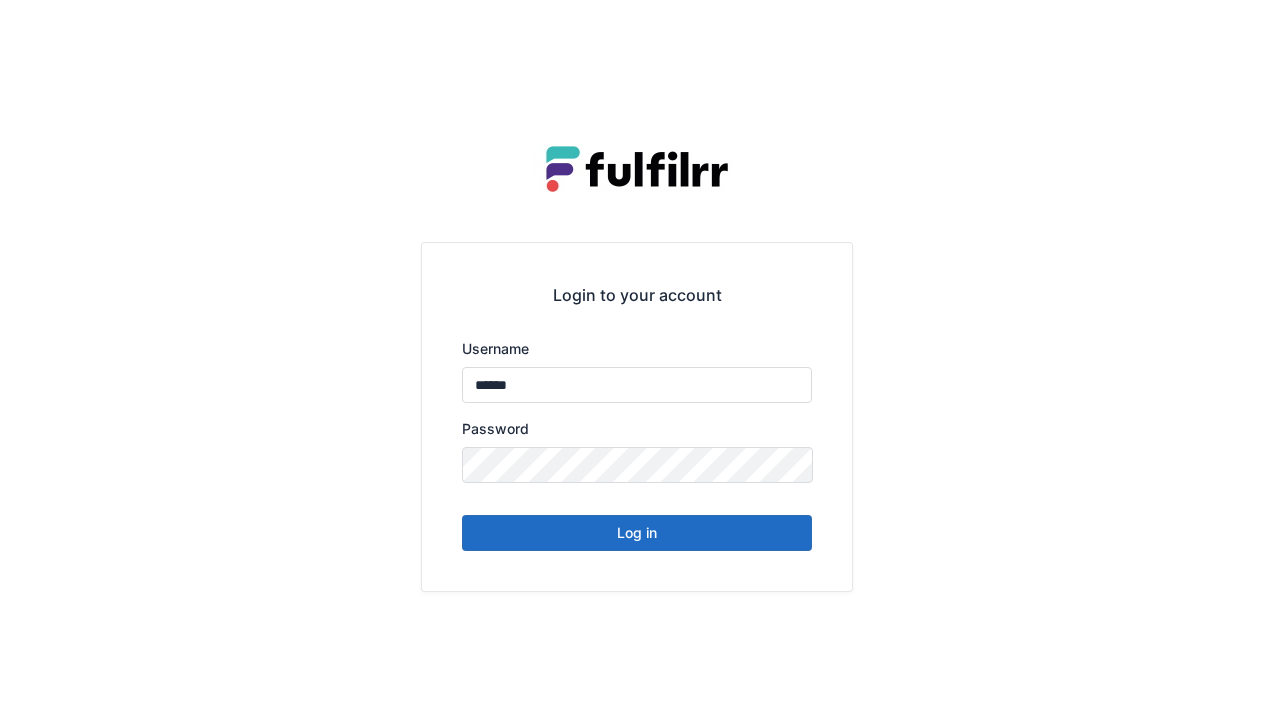 click on "Log in" at bounding box center (637, 533) 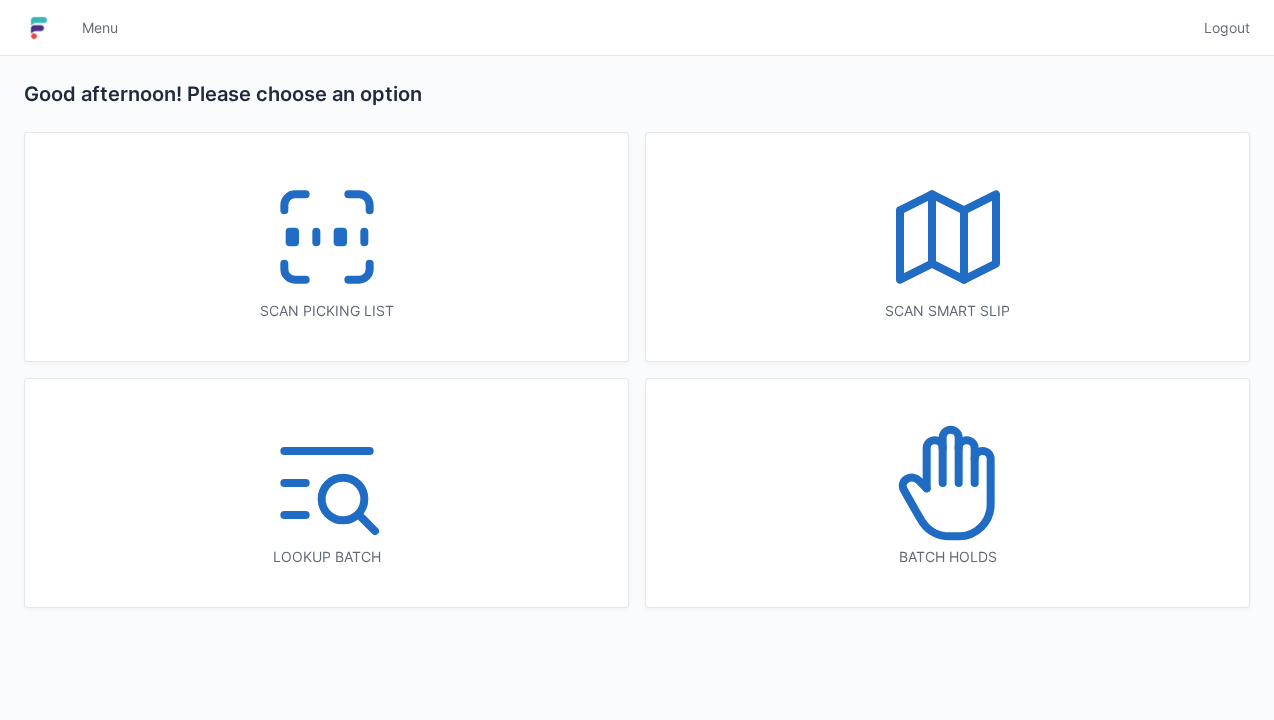 scroll, scrollTop: 0, scrollLeft: 0, axis: both 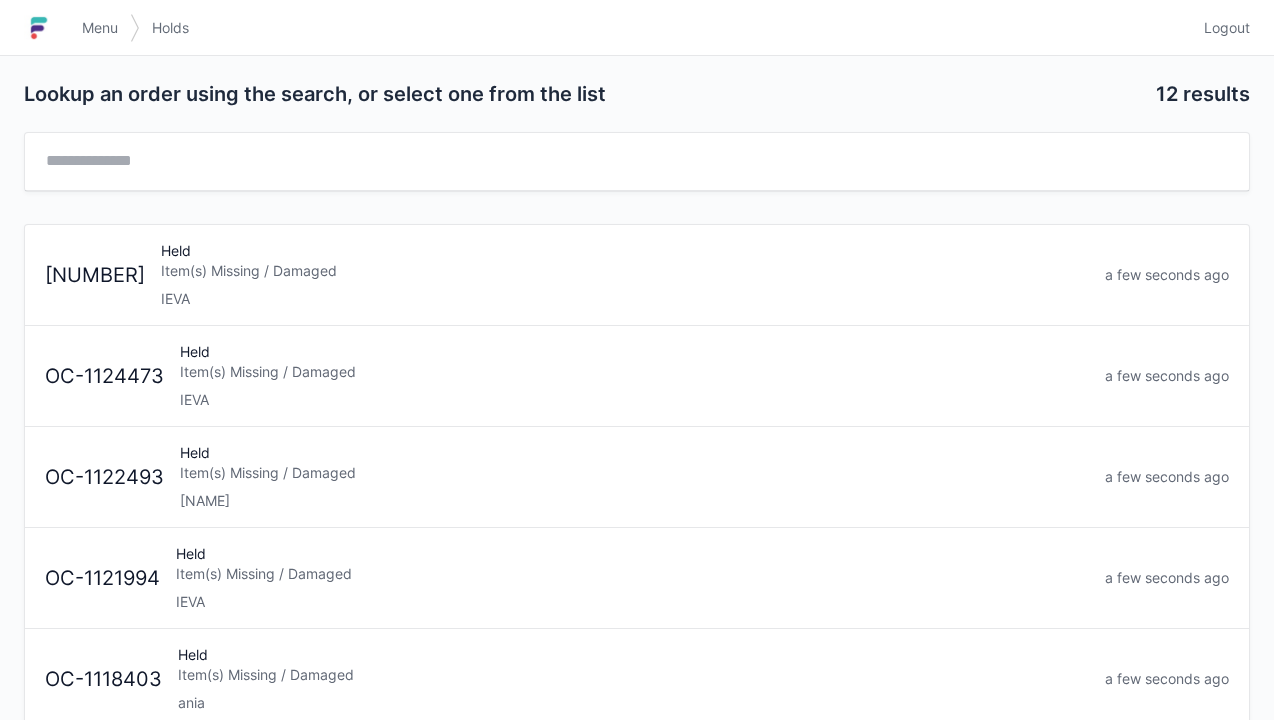 click on "Logout" at bounding box center [1227, 28] 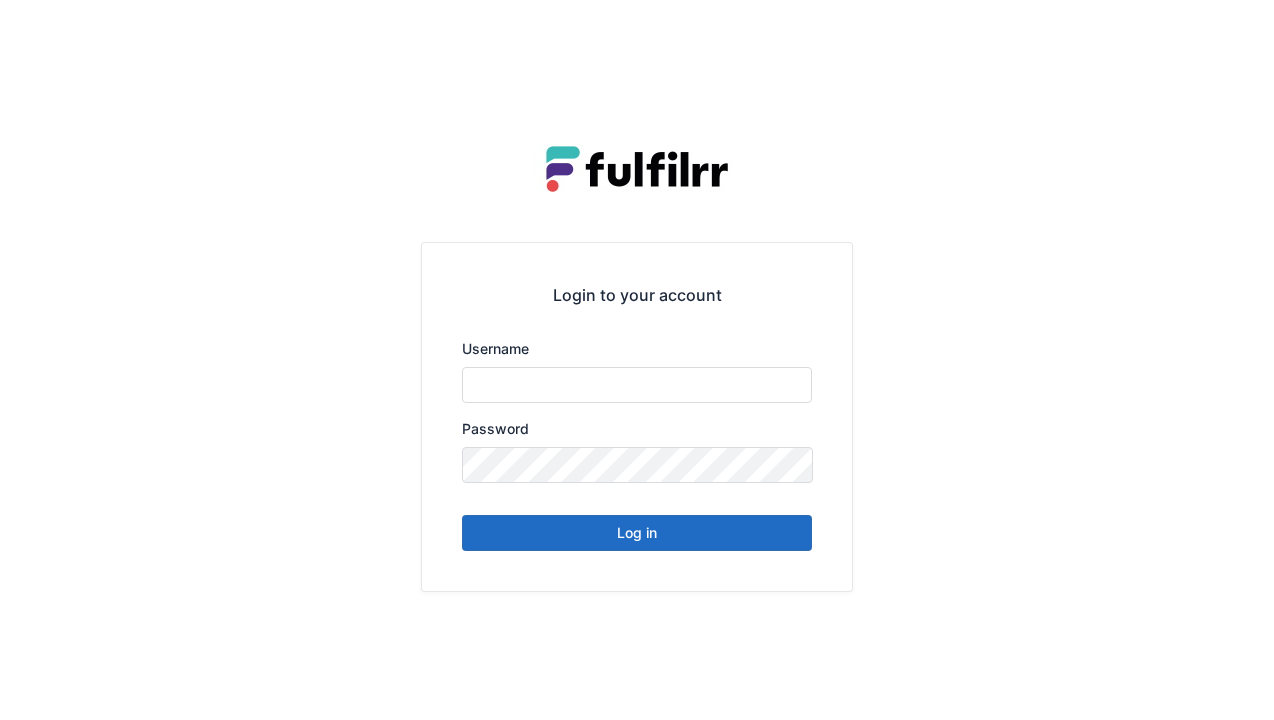 scroll, scrollTop: 0, scrollLeft: 0, axis: both 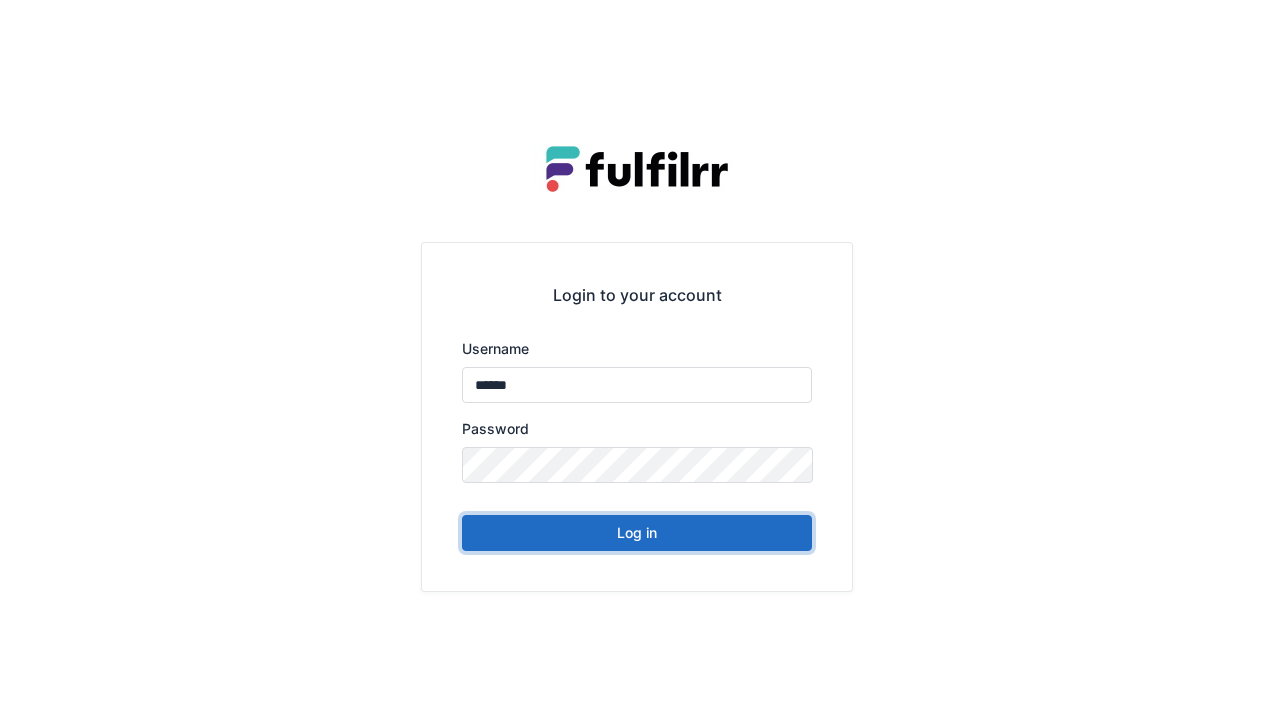 click on "Log in" at bounding box center (637, 533) 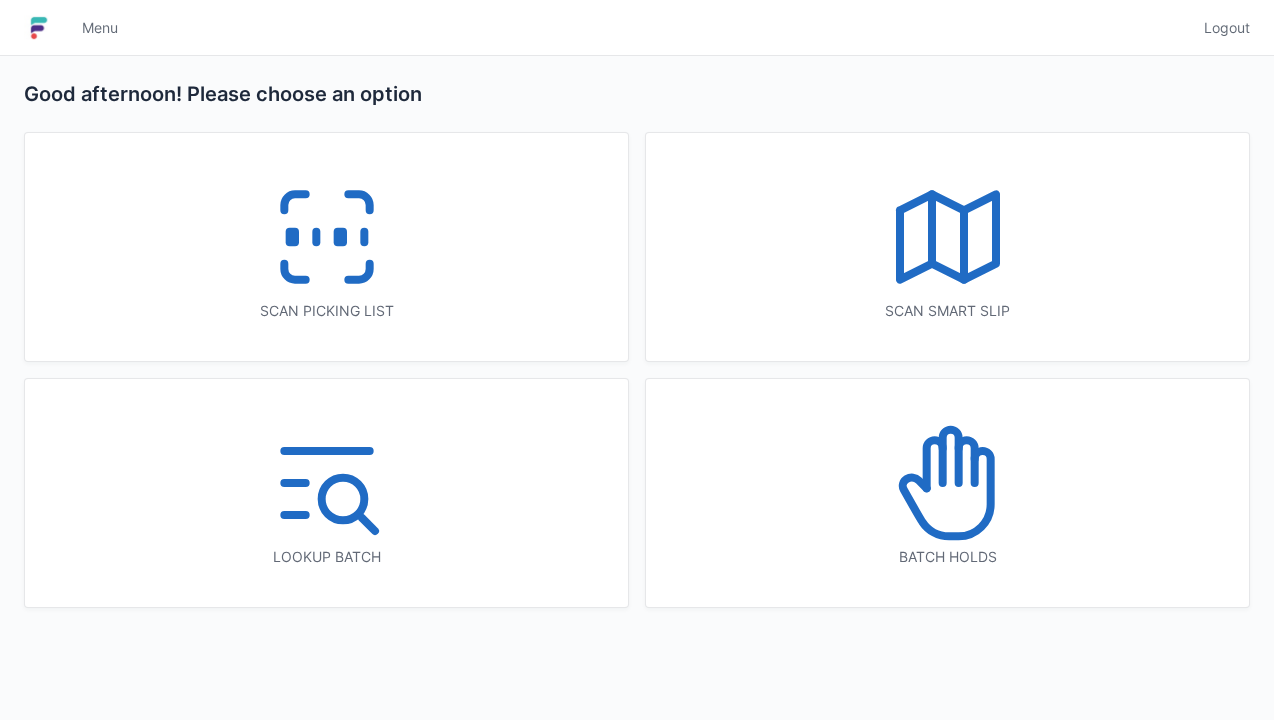 scroll, scrollTop: 0, scrollLeft: 0, axis: both 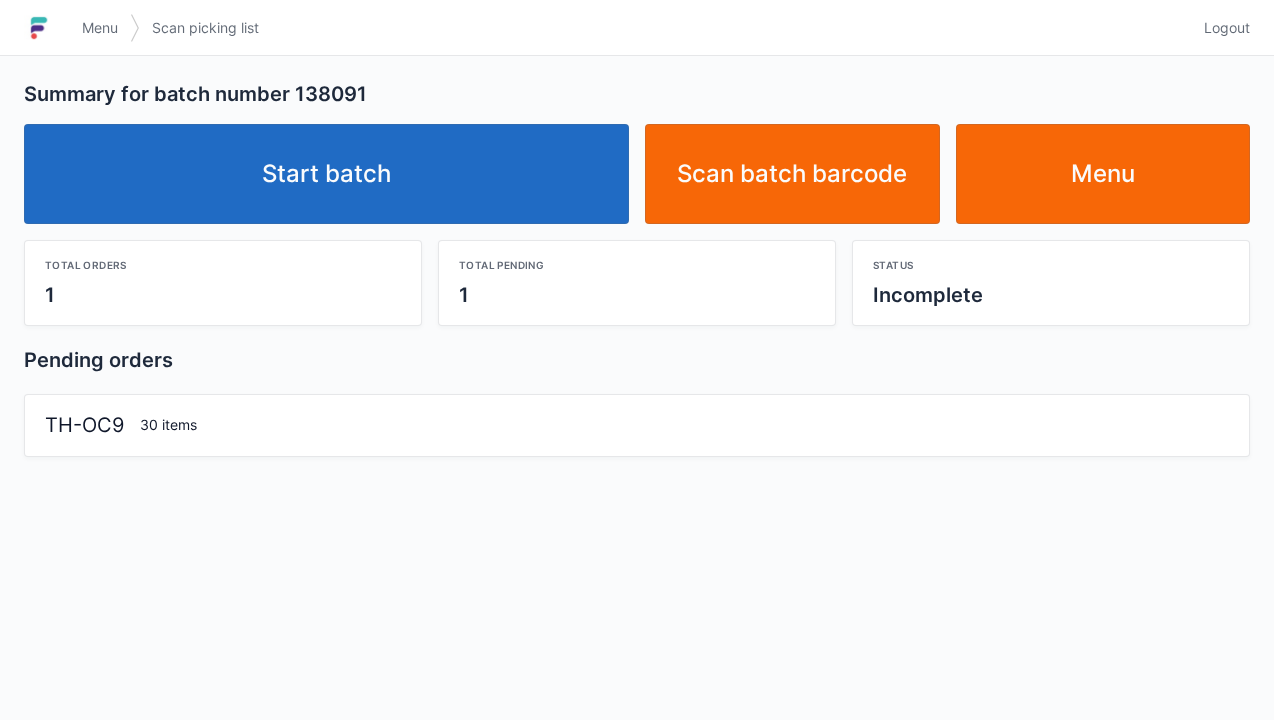 click on "Start batch" at bounding box center [326, 174] 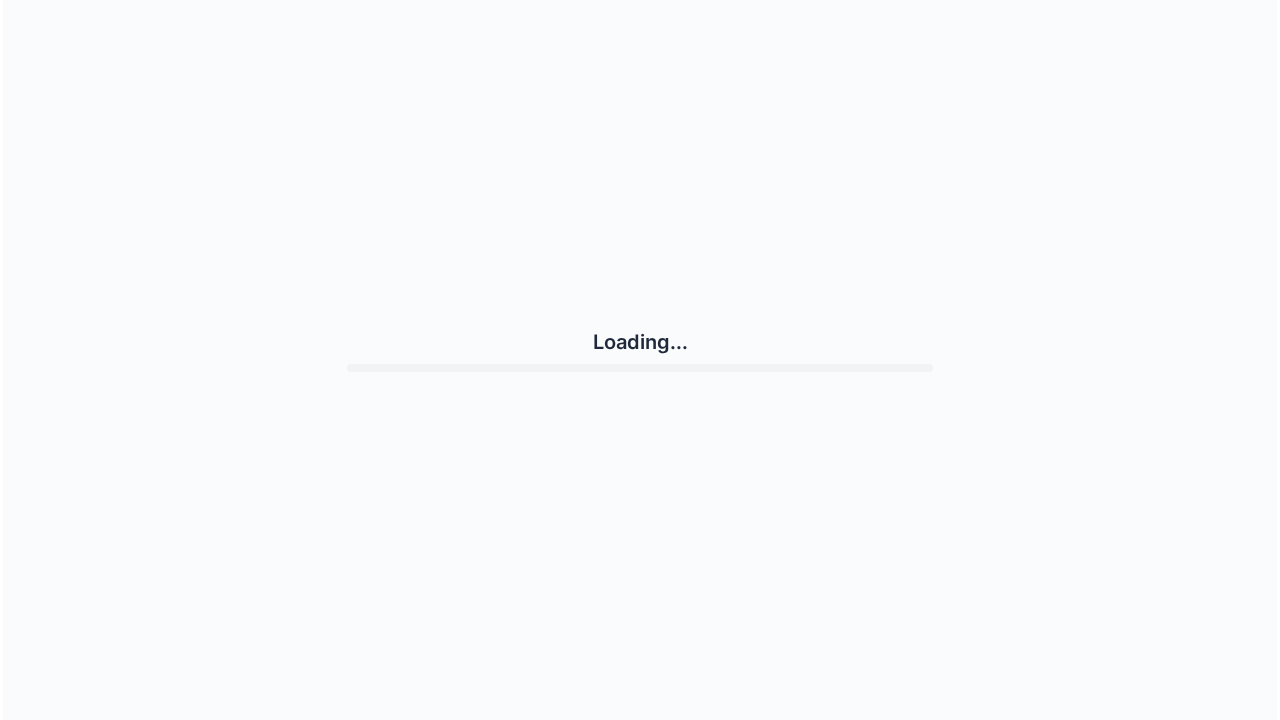 scroll, scrollTop: 0, scrollLeft: 0, axis: both 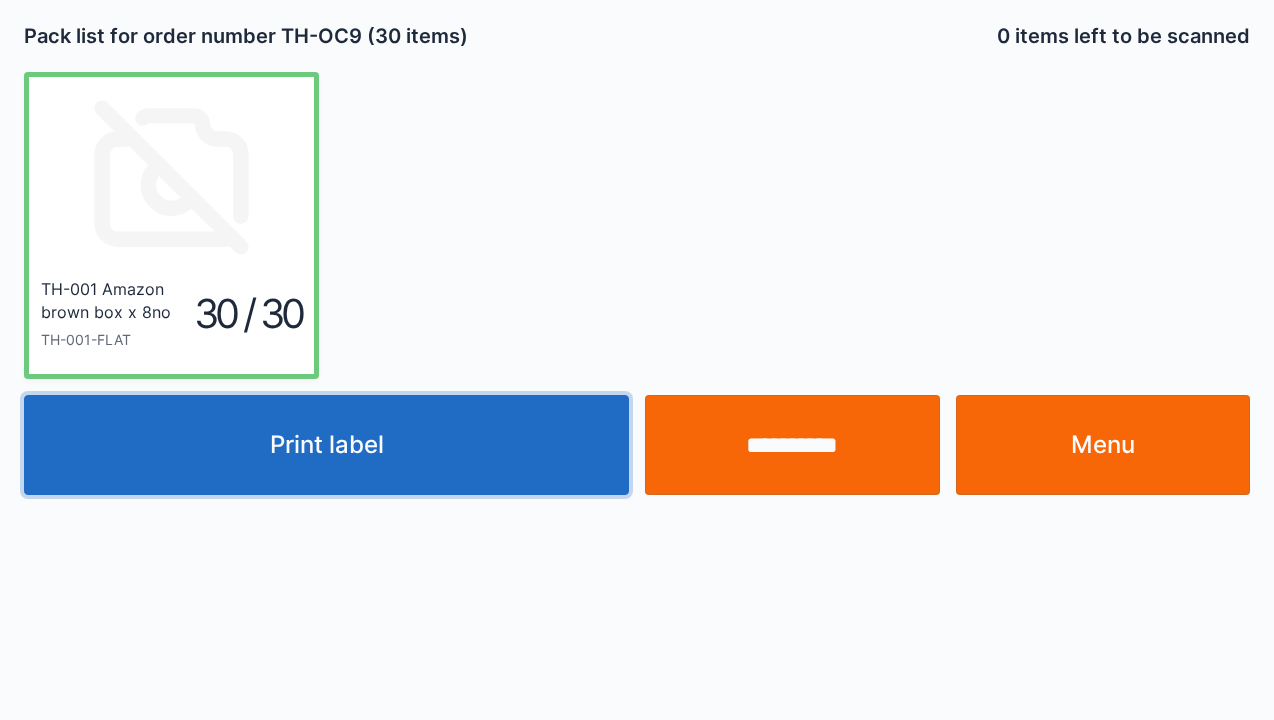 click on "Print label" at bounding box center (326, 445) 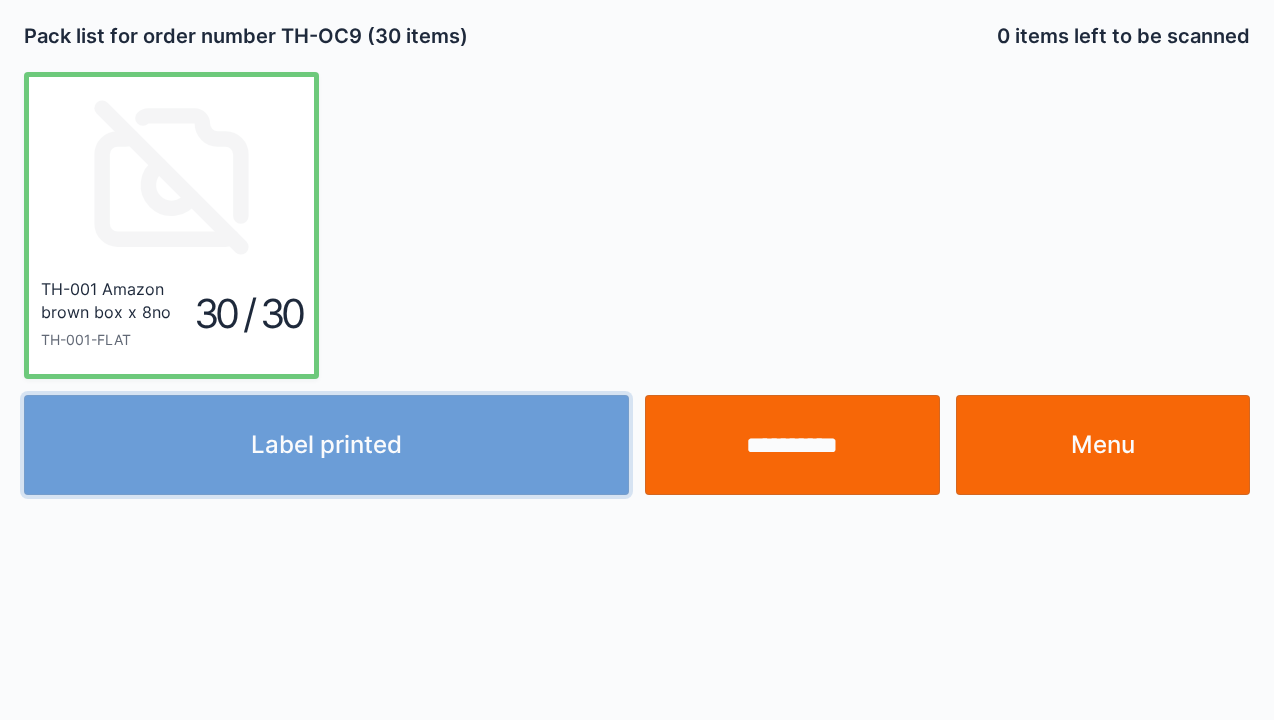 type 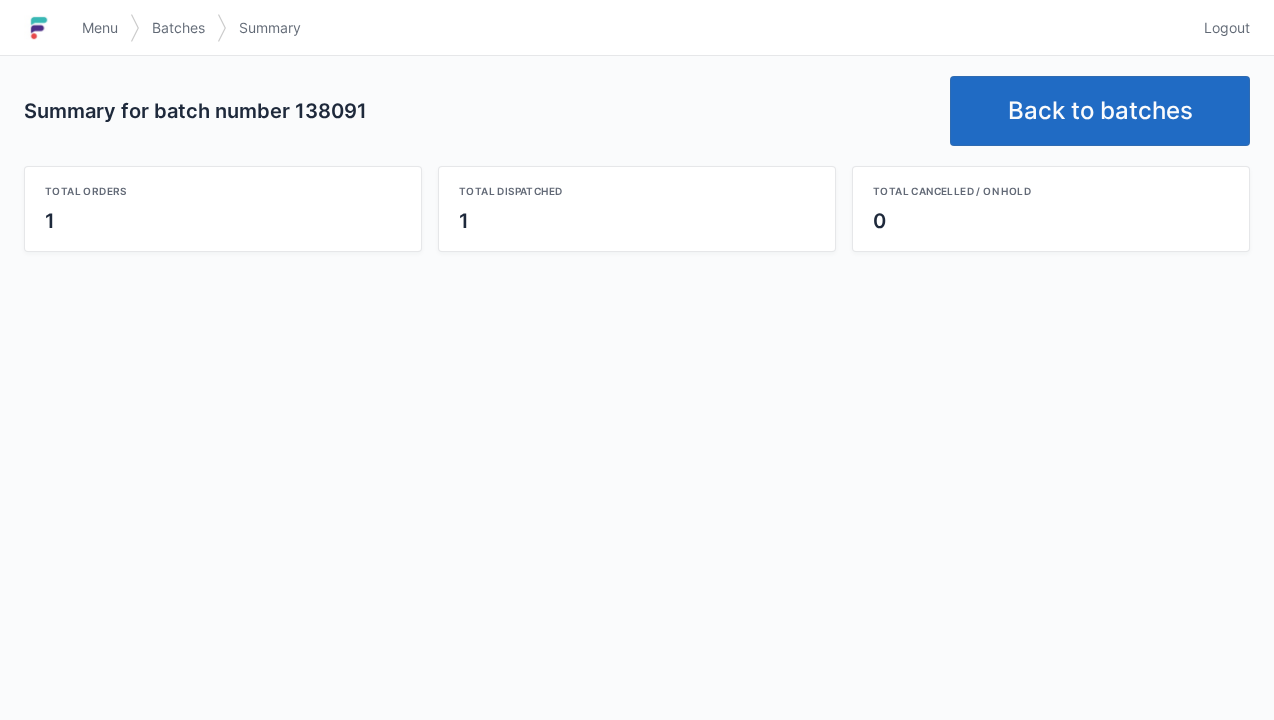 scroll, scrollTop: 0, scrollLeft: 0, axis: both 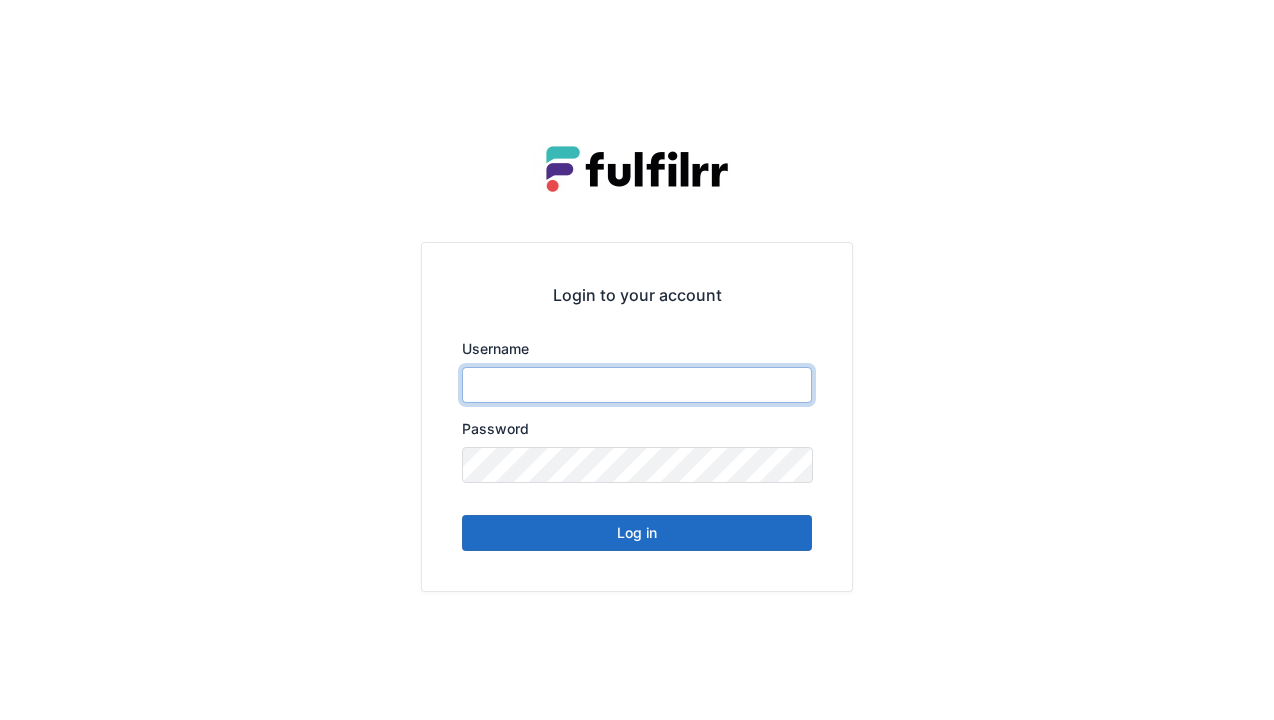 type on "******" 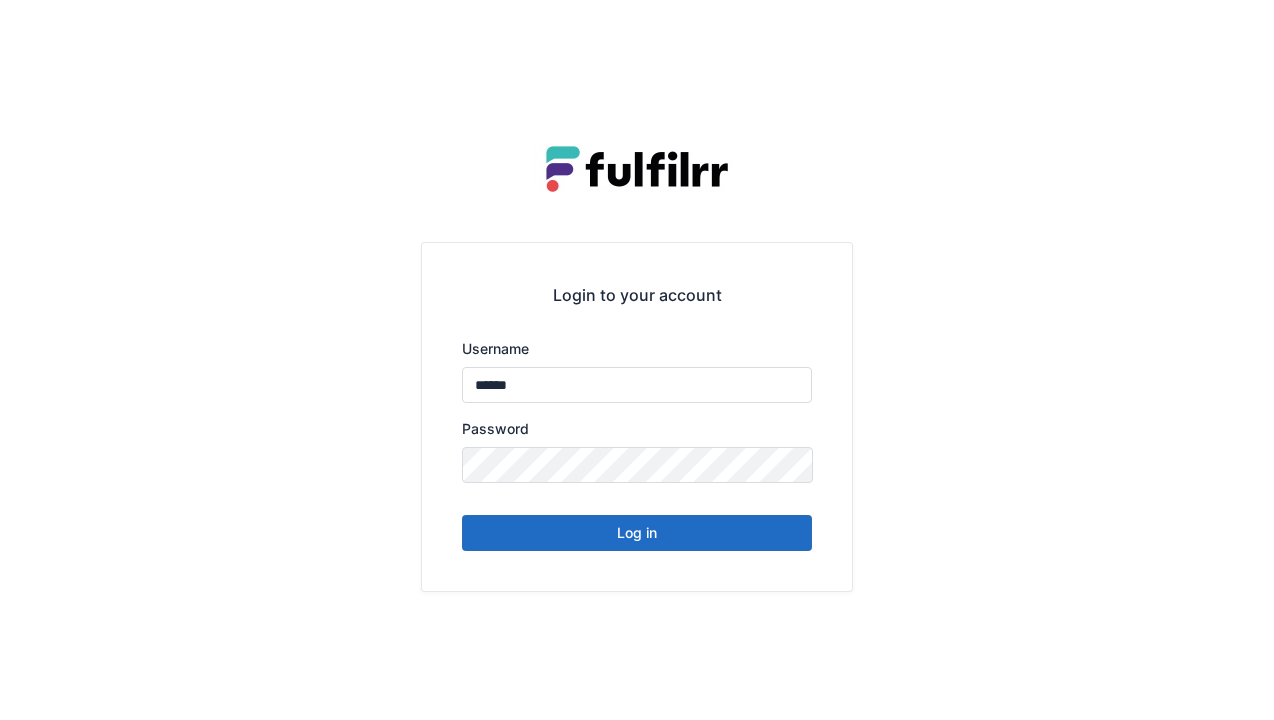 click on "Log in" at bounding box center [637, 533] 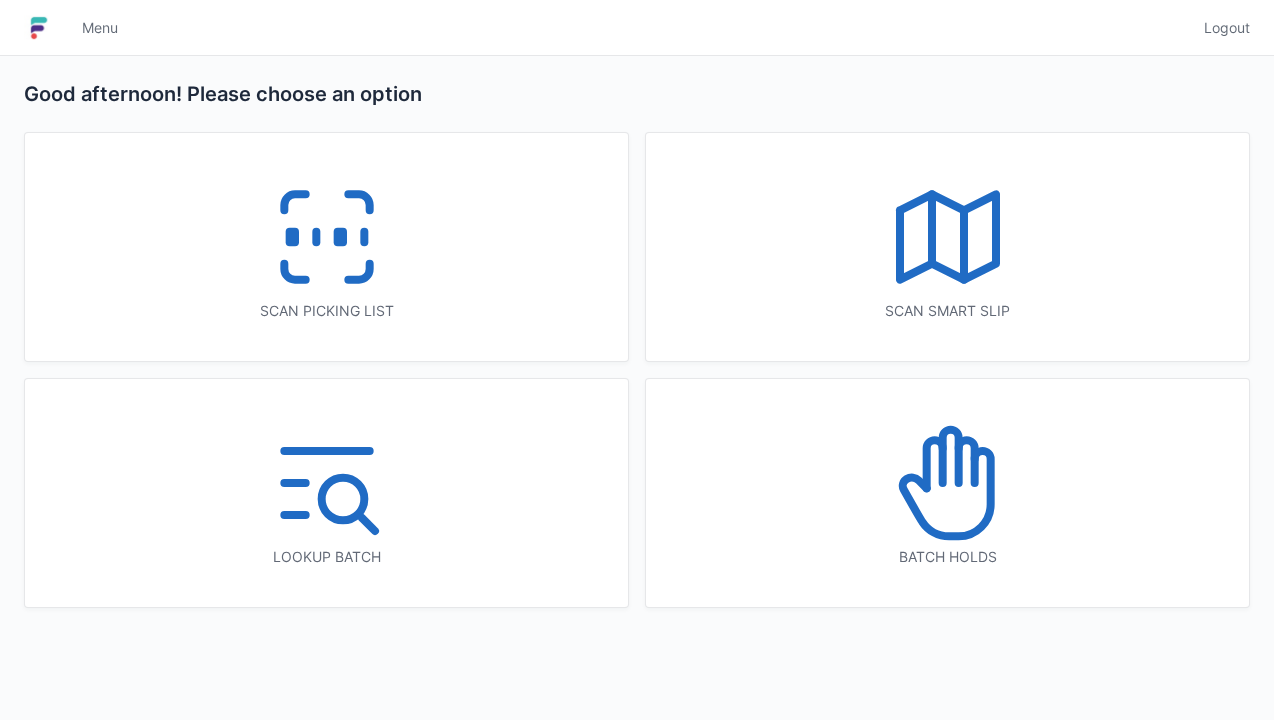 scroll, scrollTop: 0, scrollLeft: 0, axis: both 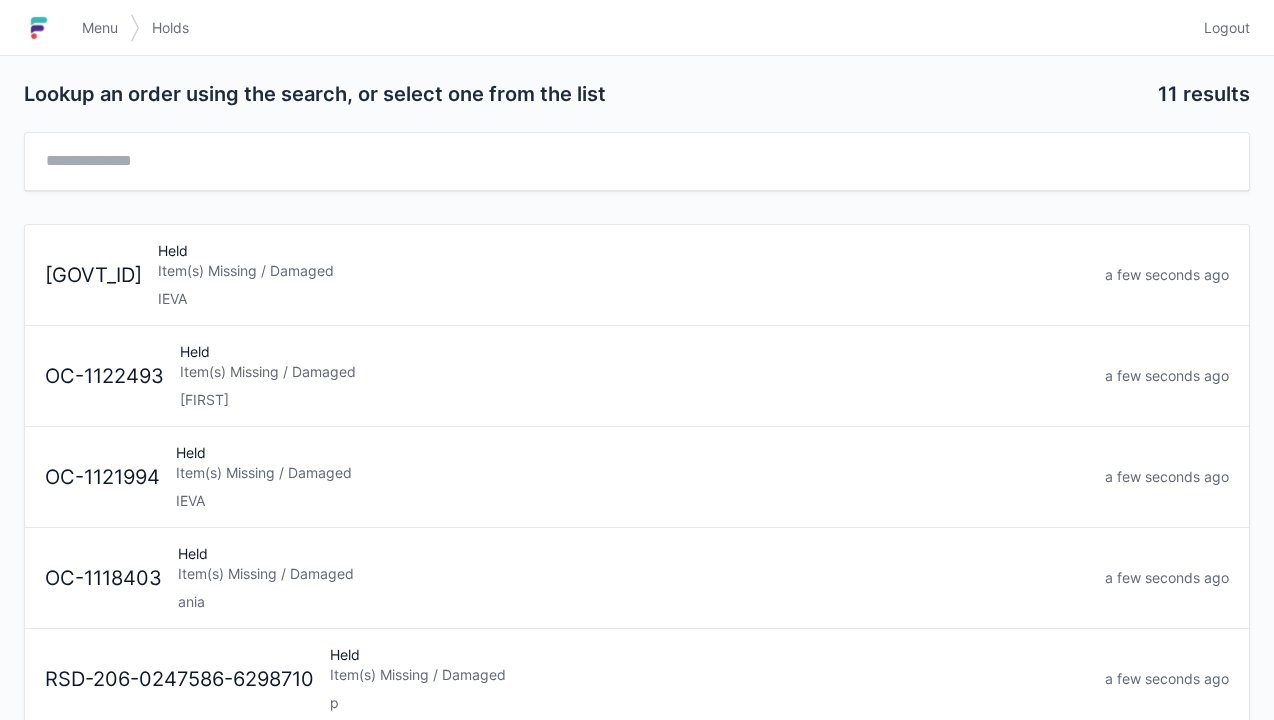 click on "Item(s) Missing / Damaged" at bounding box center [623, 271] 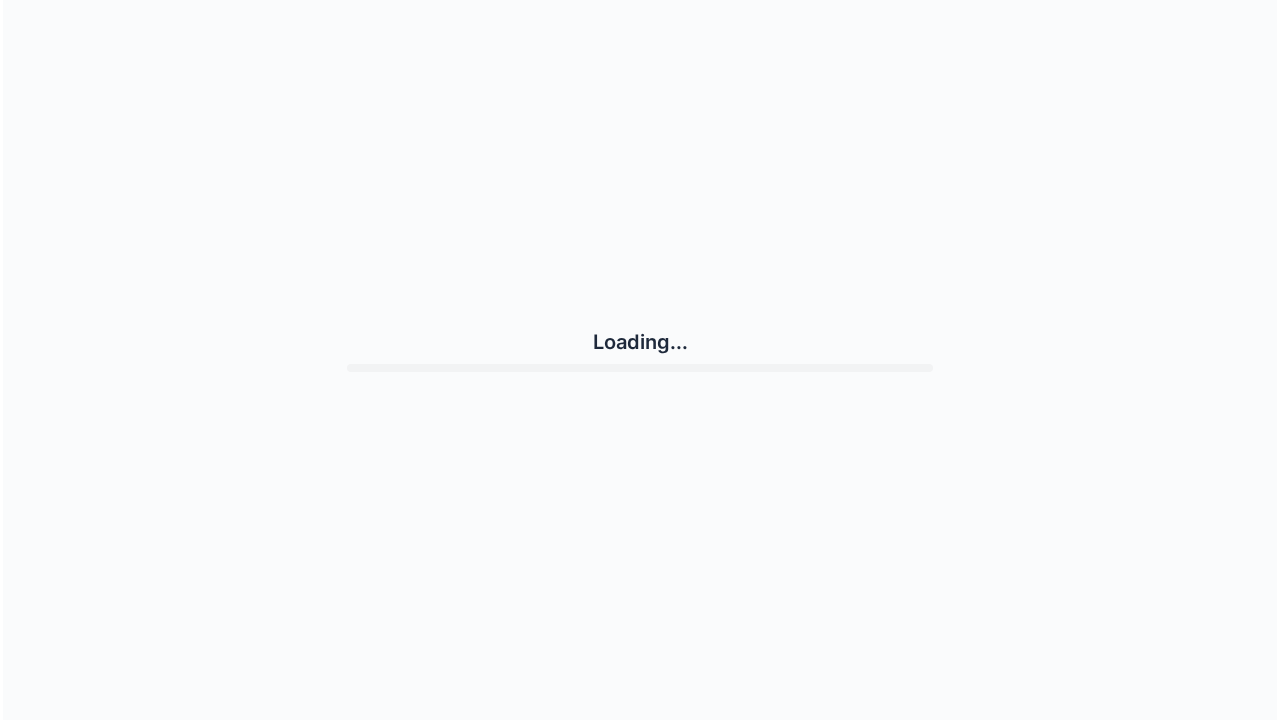 scroll, scrollTop: 0, scrollLeft: 0, axis: both 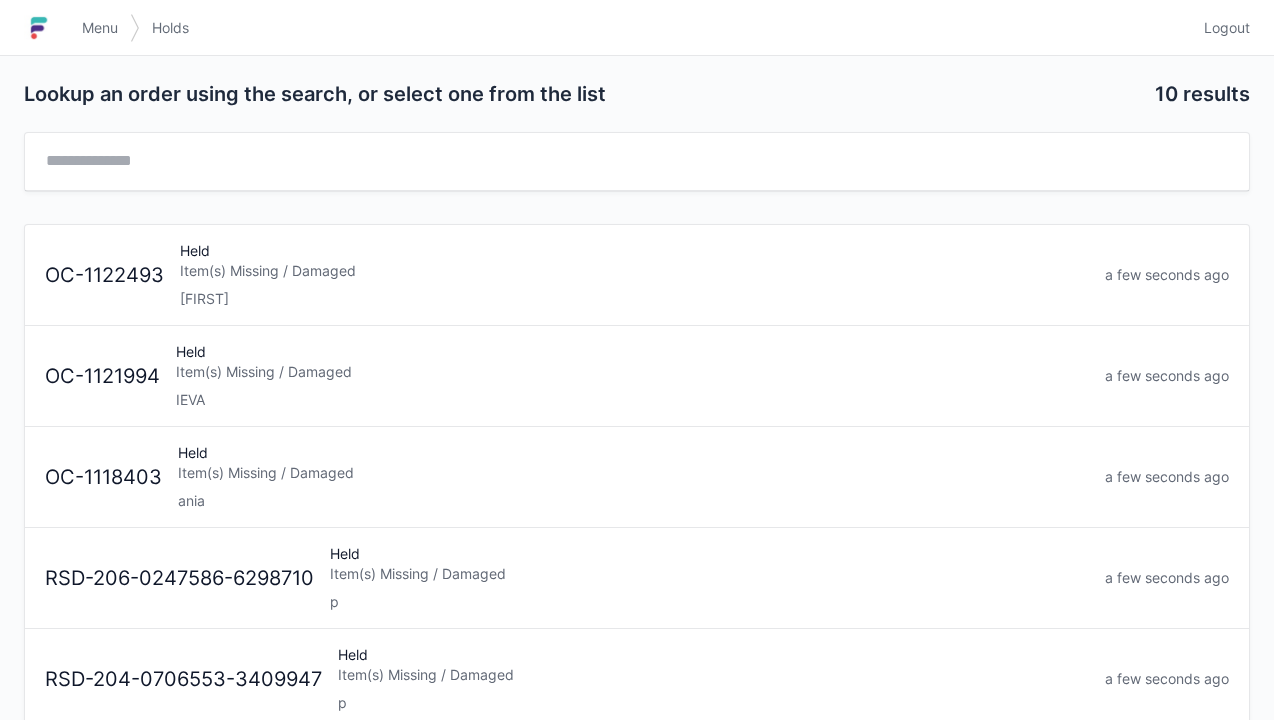 click on "IEVA" at bounding box center (632, 400) 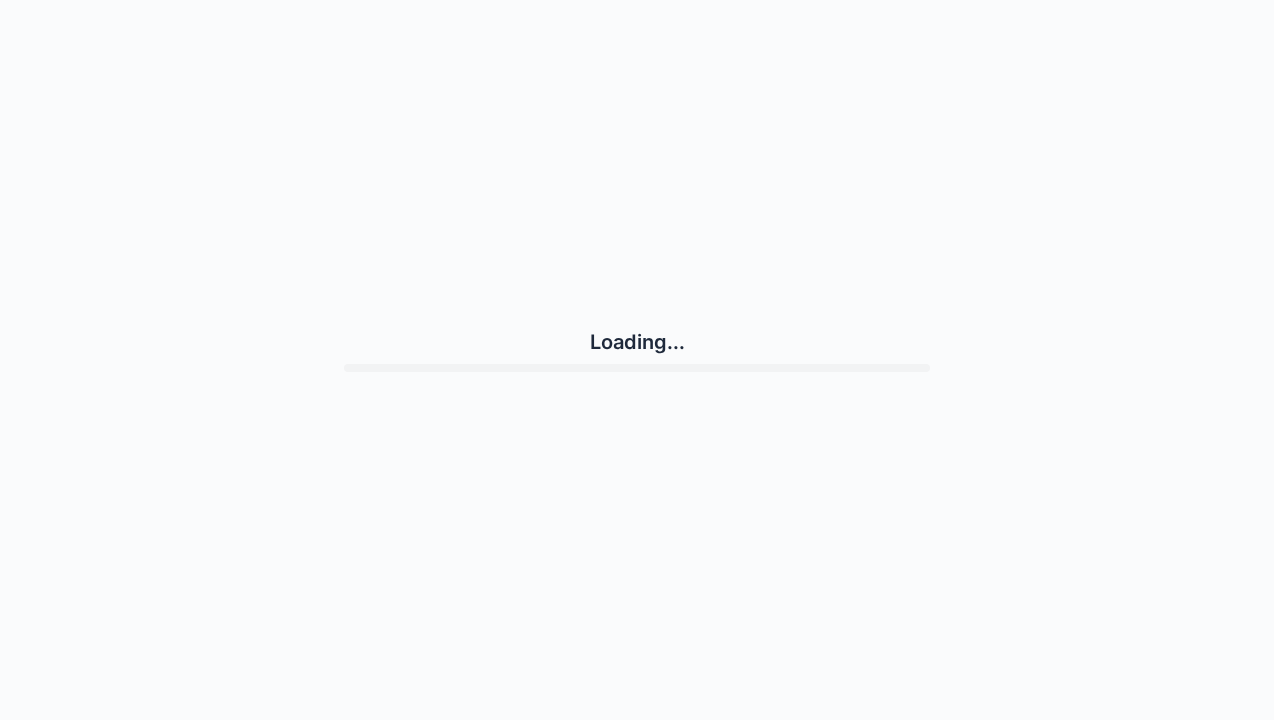 scroll, scrollTop: 0, scrollLeft: 0, axis: both 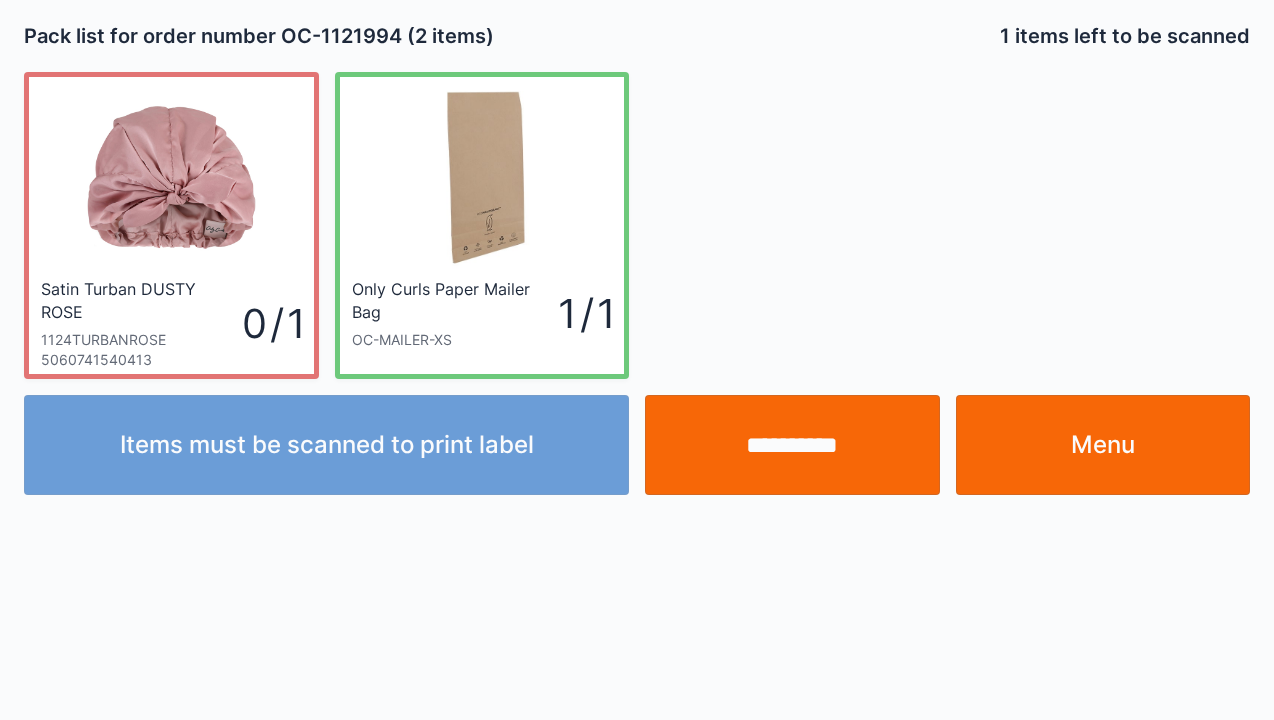 click on "Menu" at bounding box center [1103, 445] 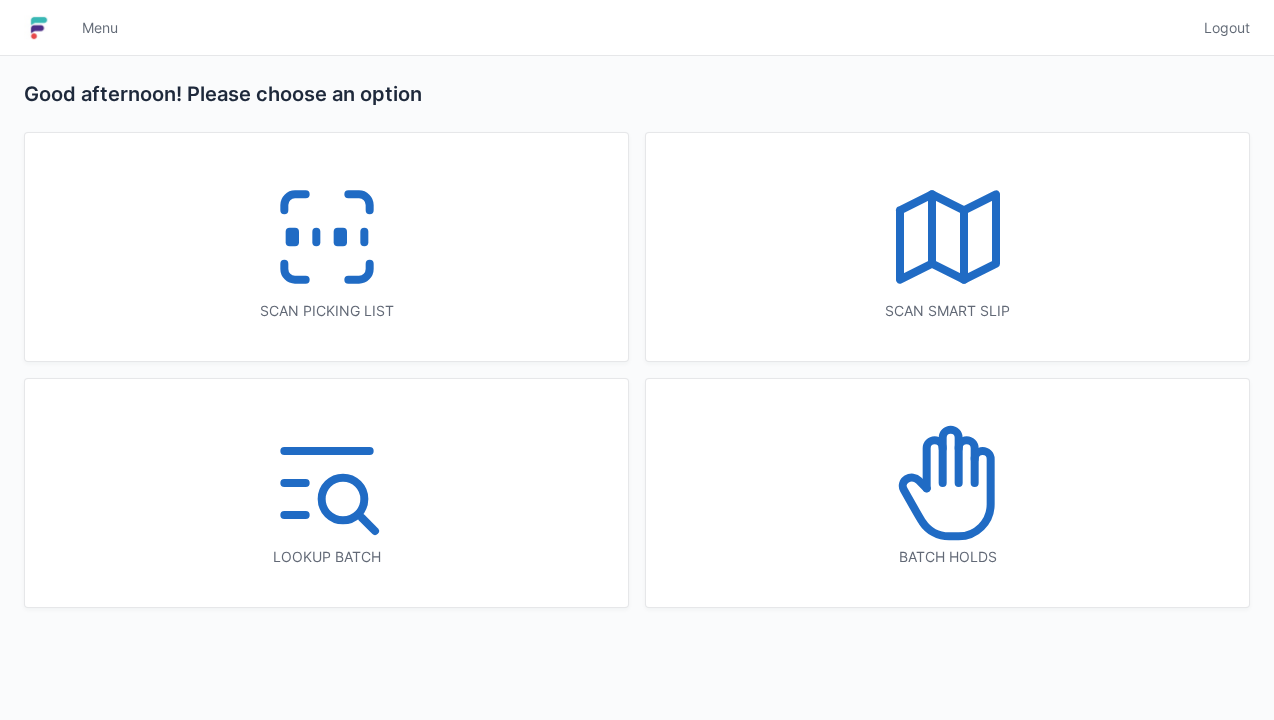 scroll, scrollTop: 0, scrollLeft: 0, axis: both 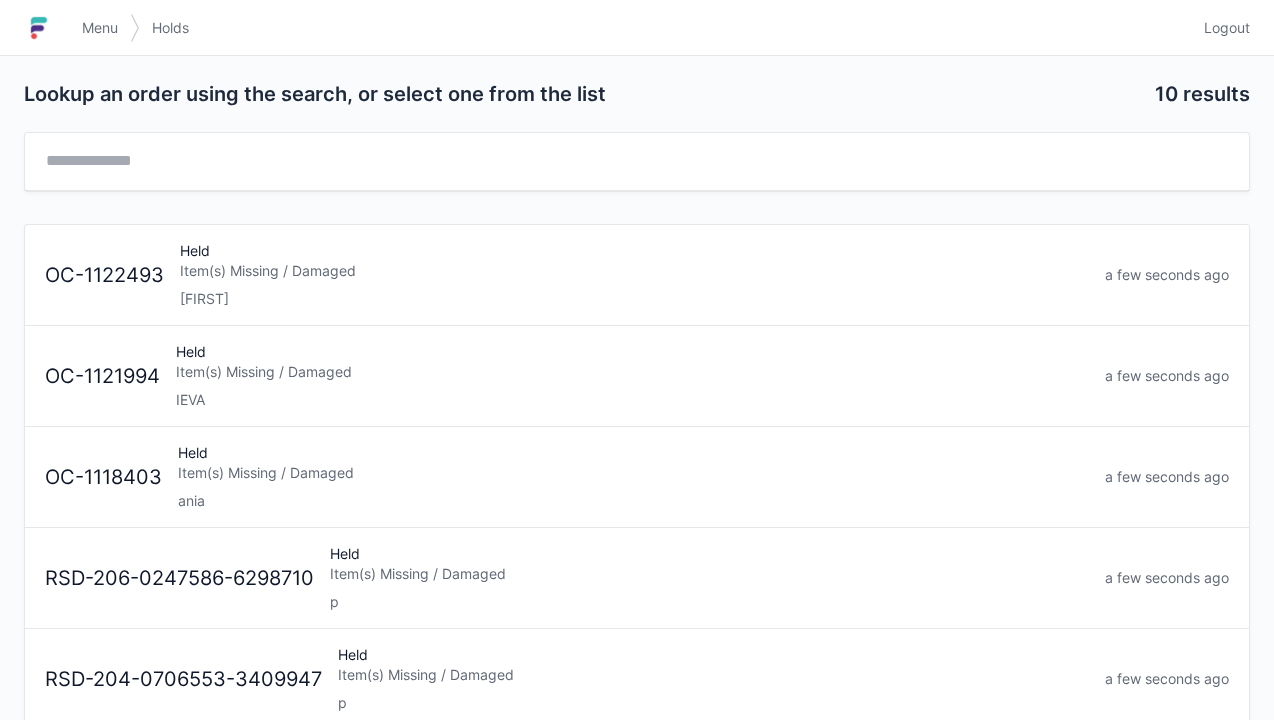 click on "Item(s) Missing / Damaged" at bounding box center (634, 271) 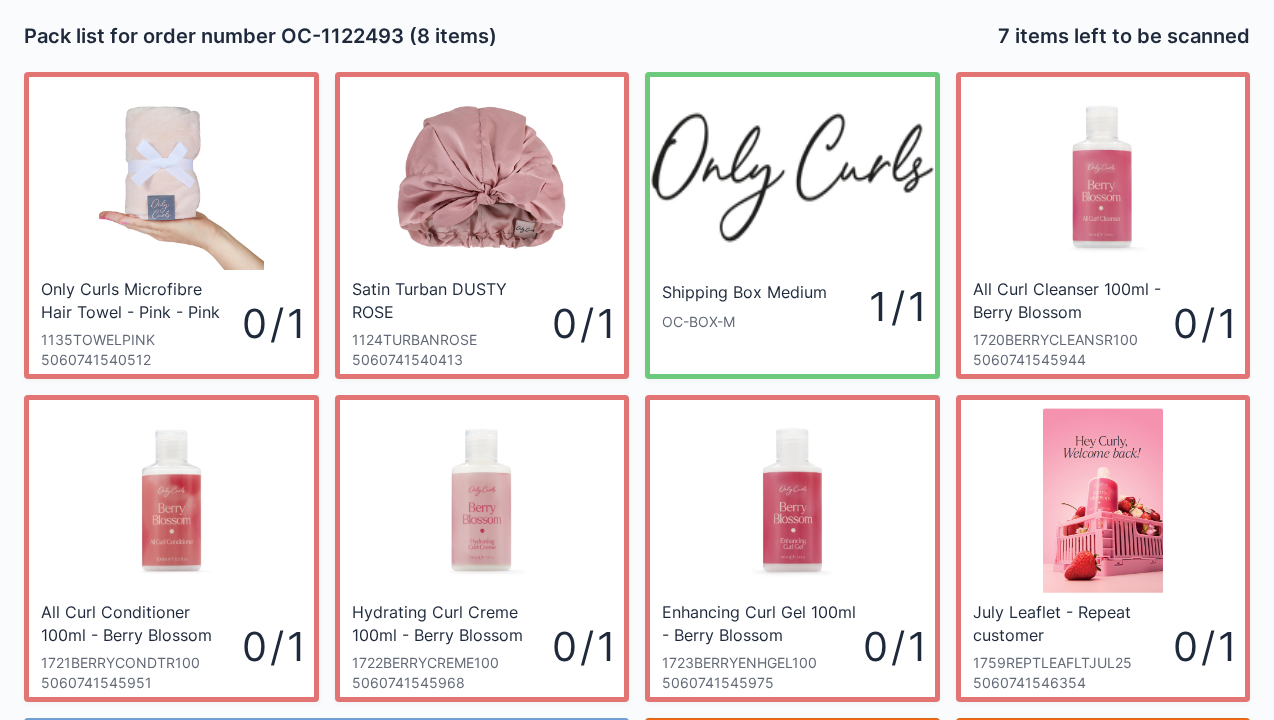 scroll, scrollTop: 116, scrollLeft: 0, axis: vertical 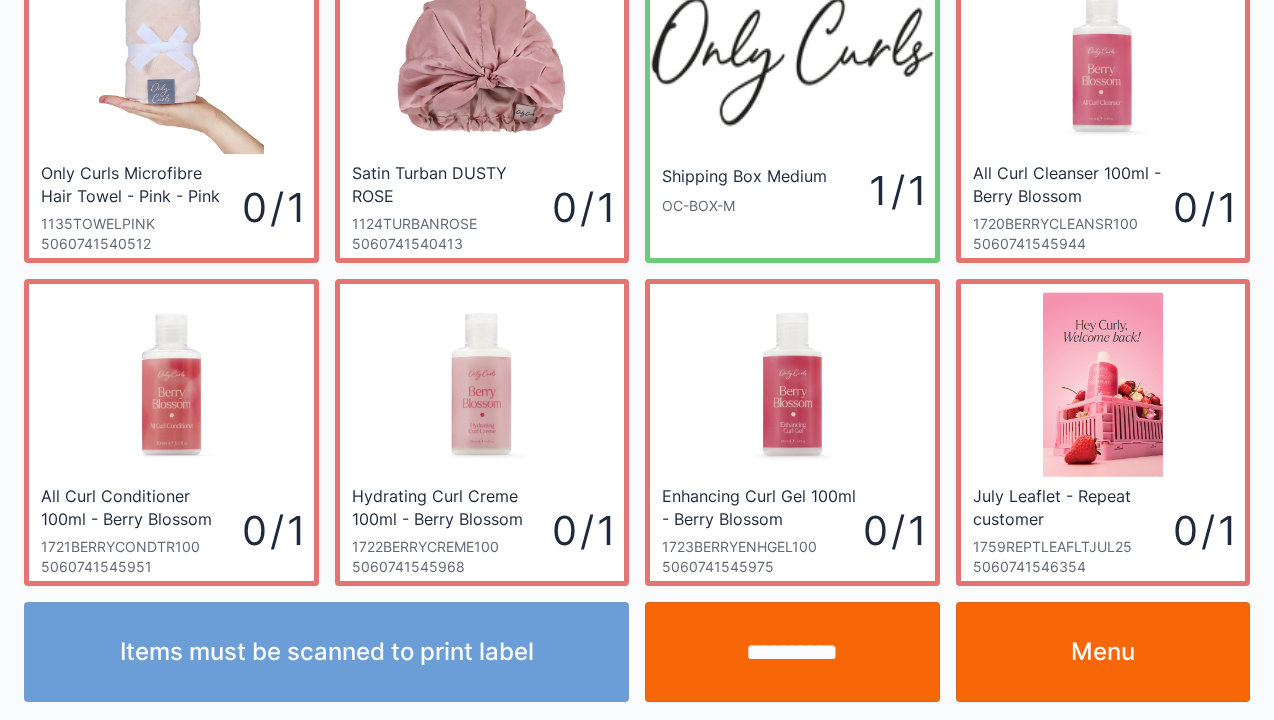 click on "Menu" at bounding box center (1103, 652) 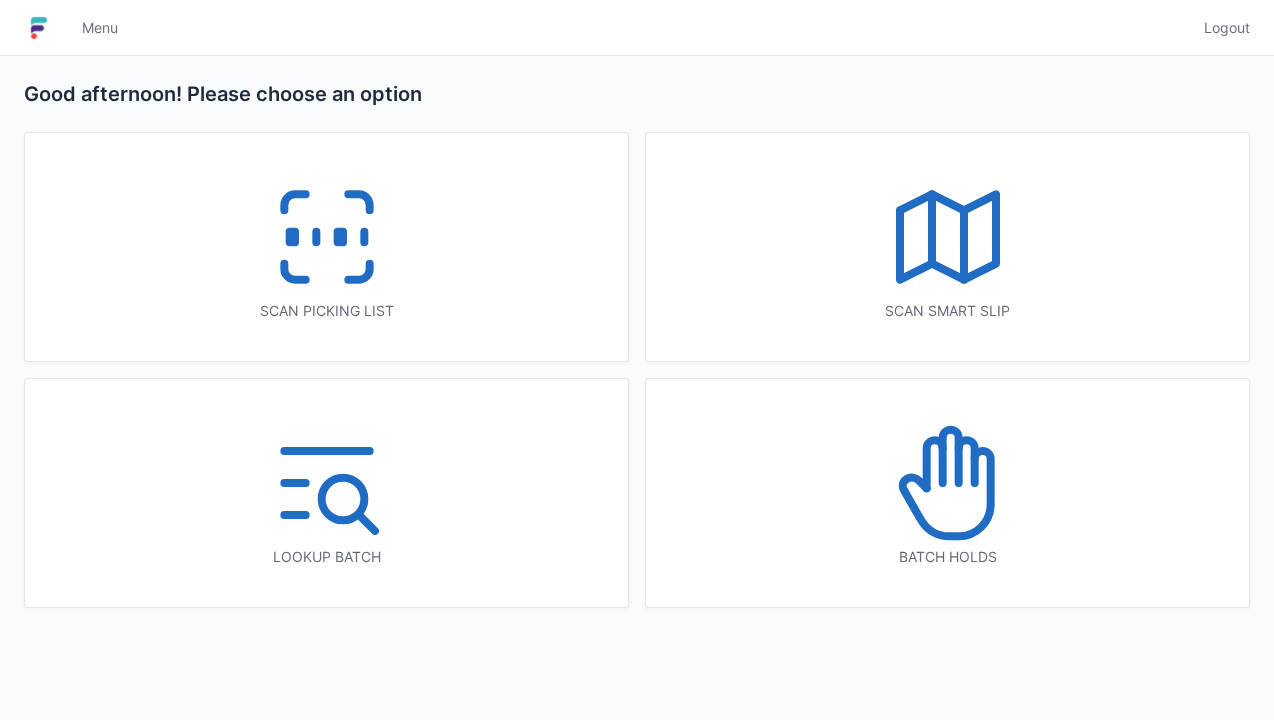 scroll, scrollTop: 0, scrollLeft: 0, axis: both 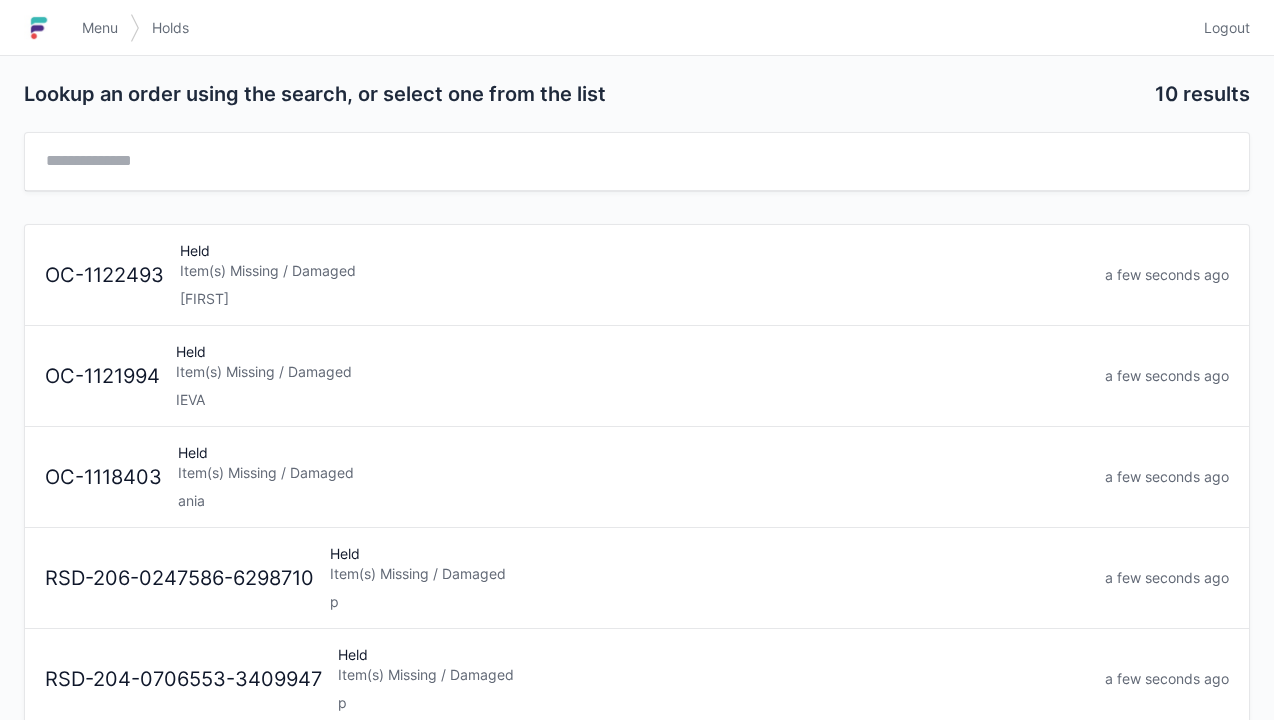 click on "ania" at bounding box center [633, 501] 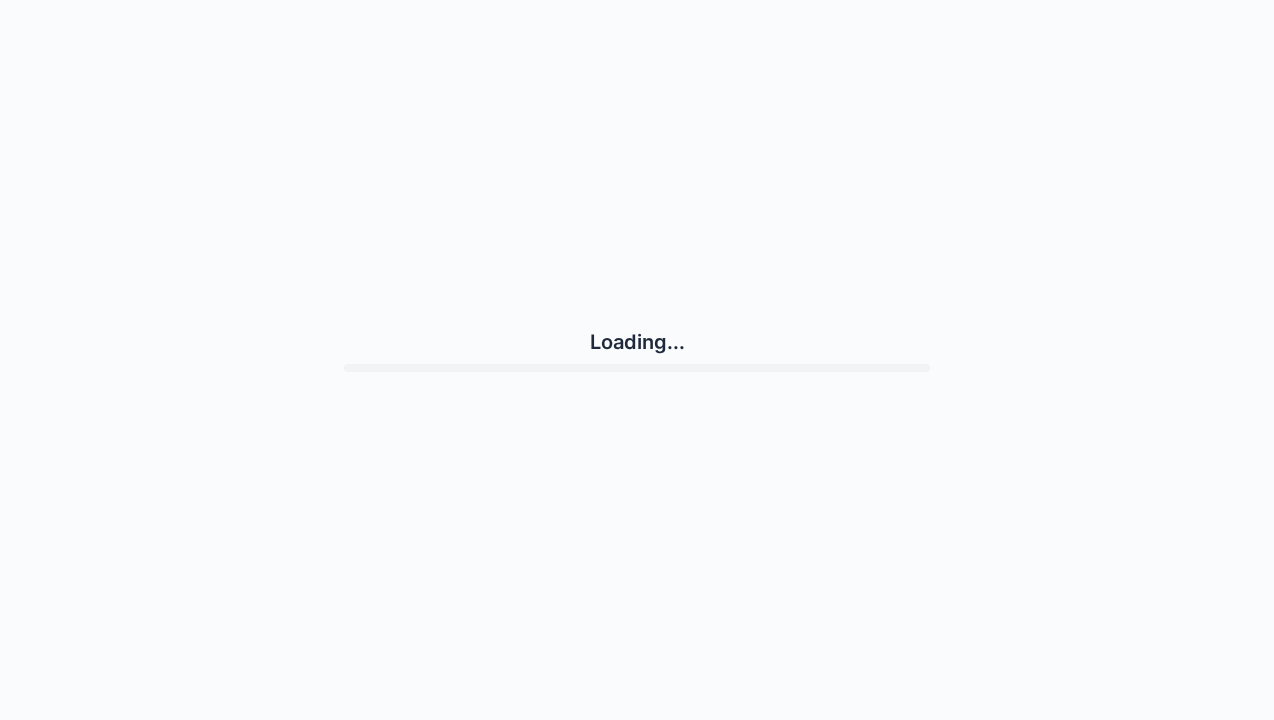 scroll, scrollTop: 0, scrollLeft: 0, axis: both 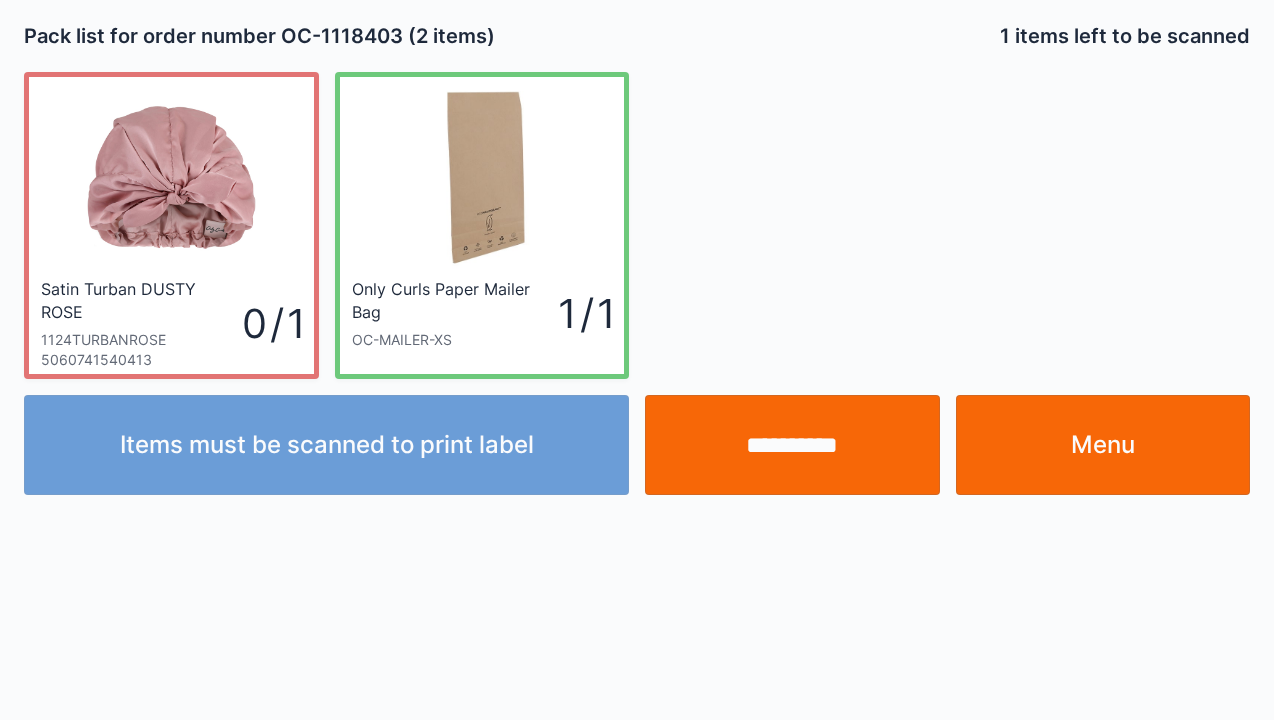 click on "Menu" at bounding box center (1103, 445) 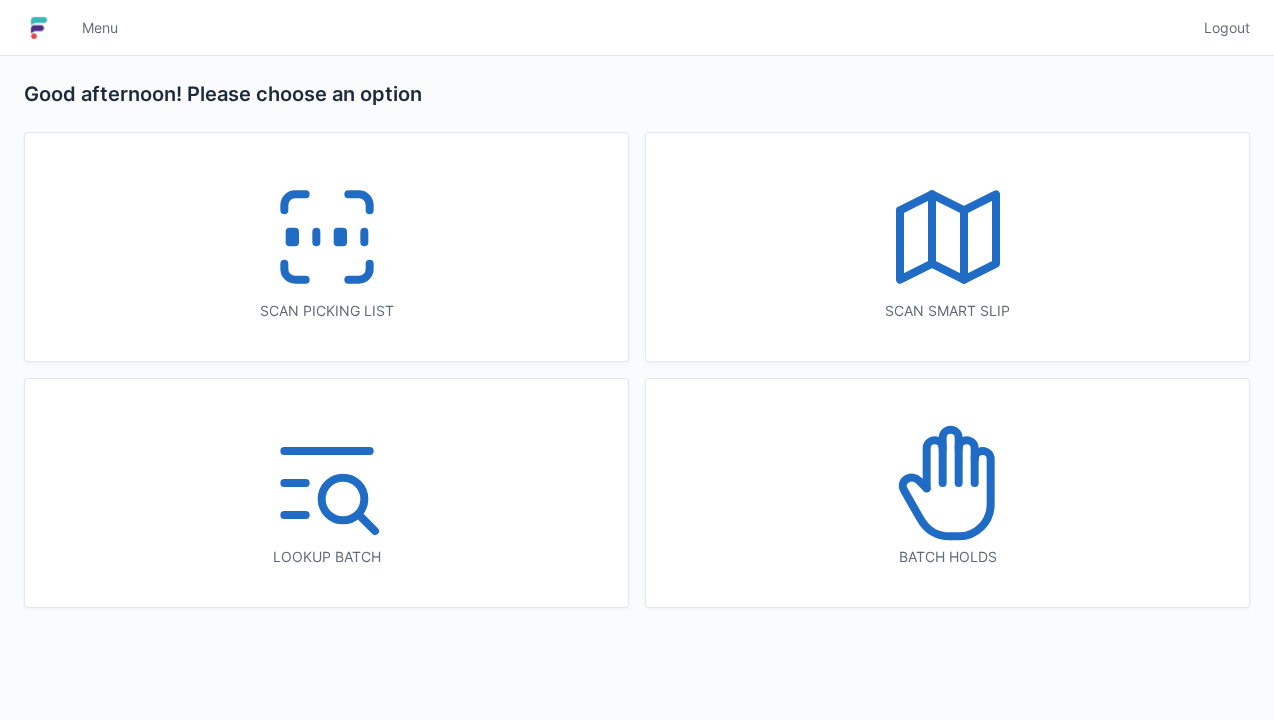 scroll, scrollTop: 0, scrollLeft: 0, axis: both 